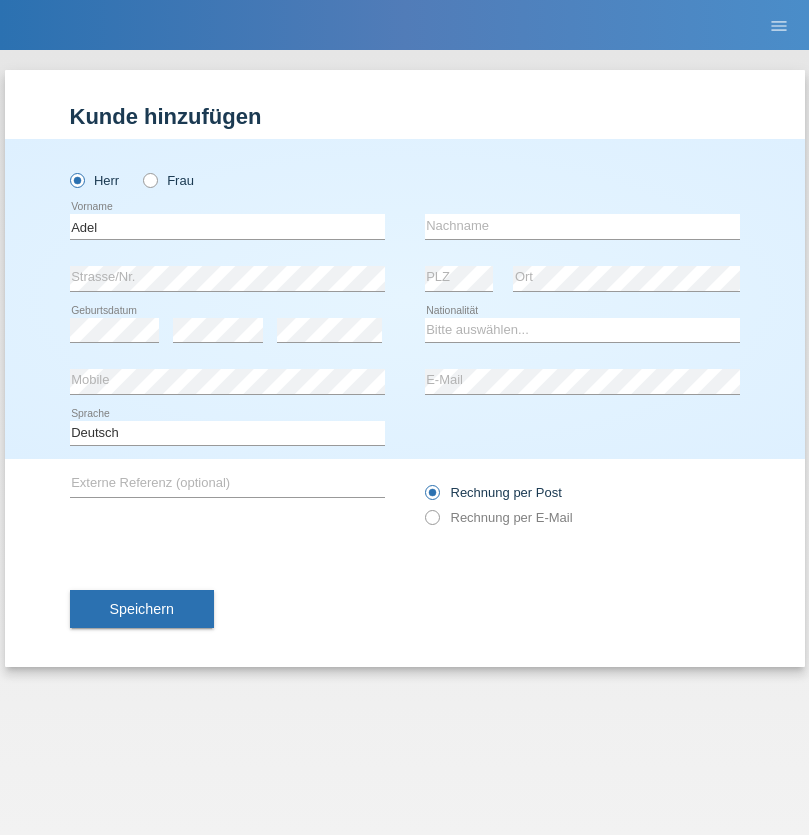 scroll, scrollTop: 0, scrollLeft: 0, axis: both 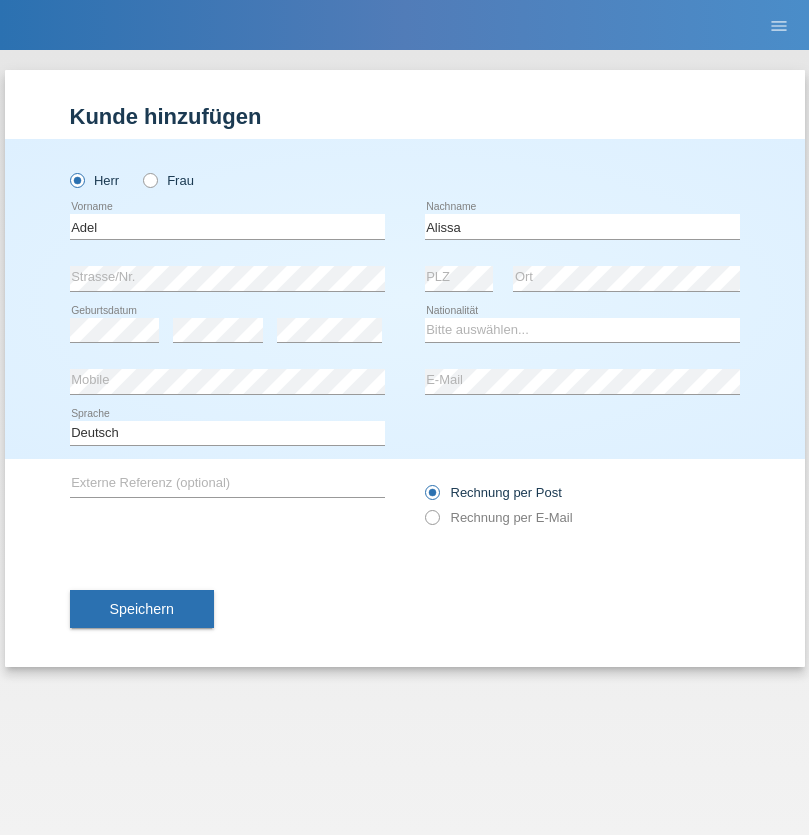 type on "Alissa" 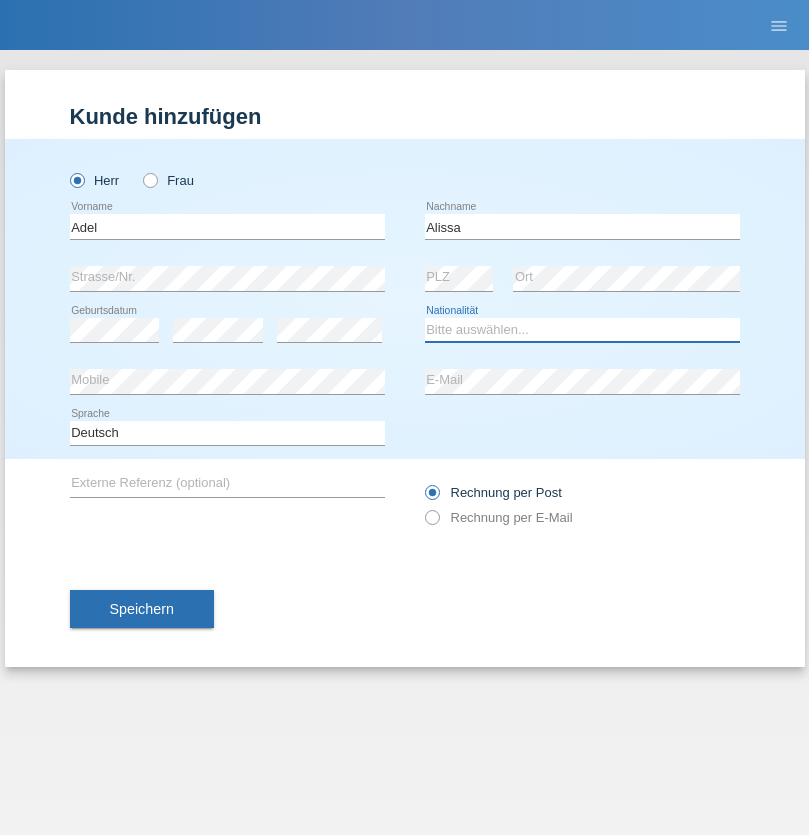 select on "SY" 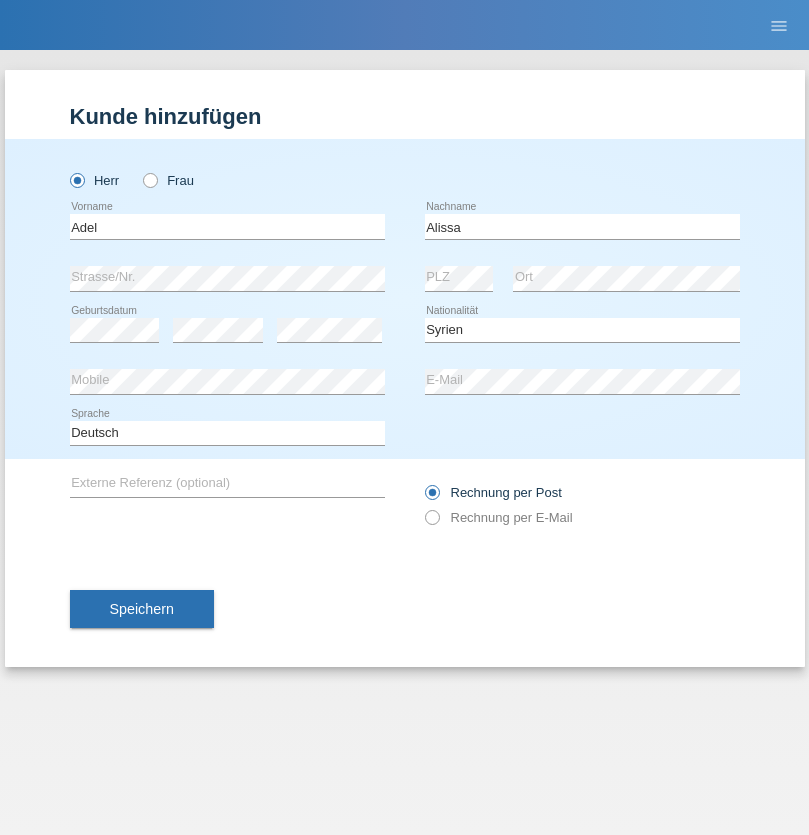 select on "C" 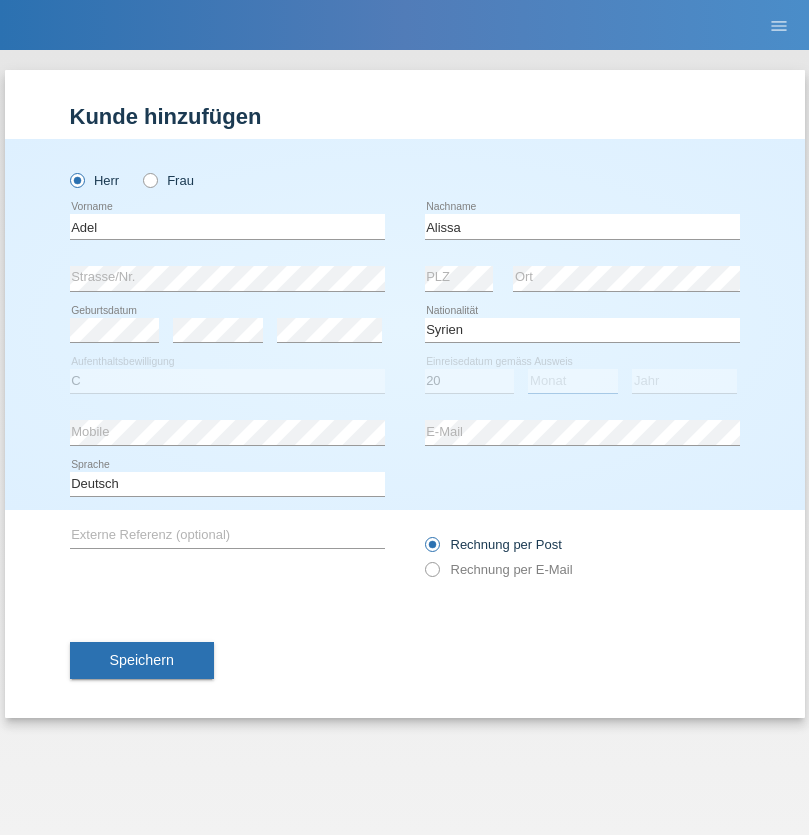 select on "09" 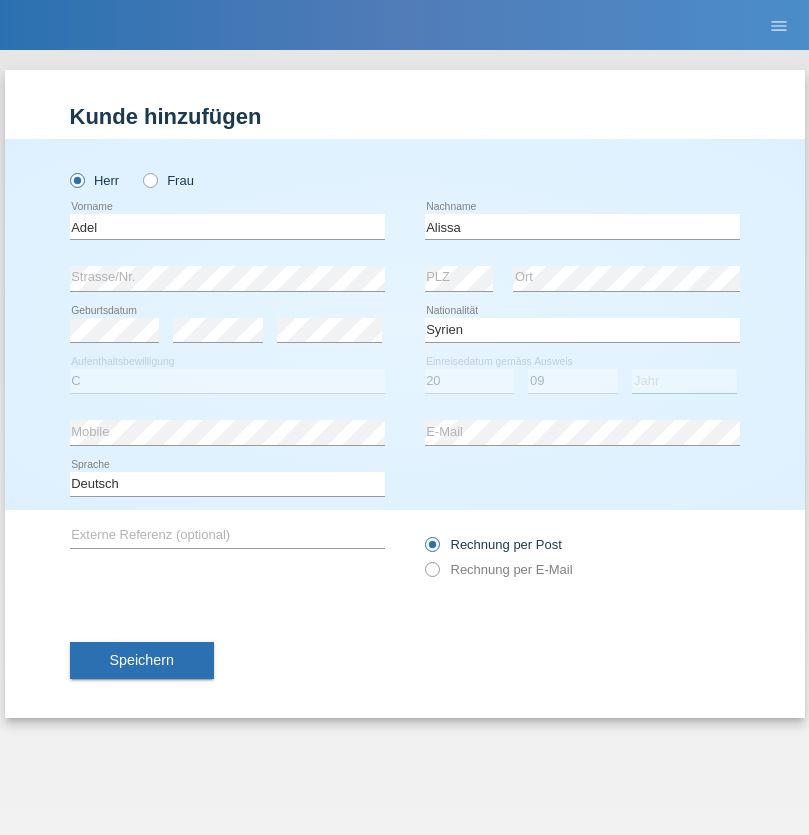 select on "2018" 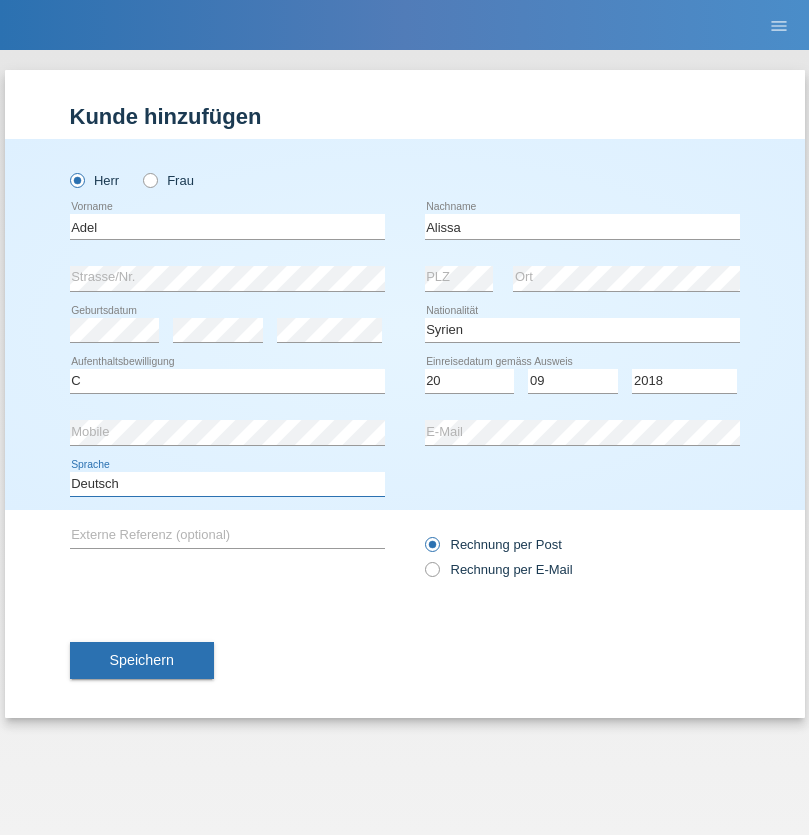select on "en" 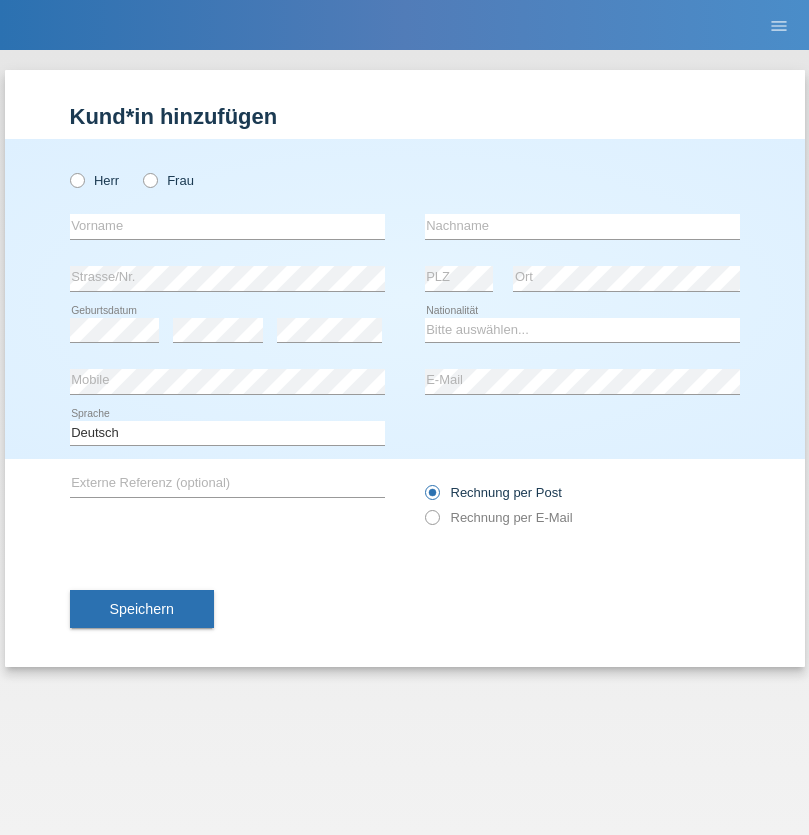 scroll, scrollTop: 0, scrollLeft: 0, axis: both 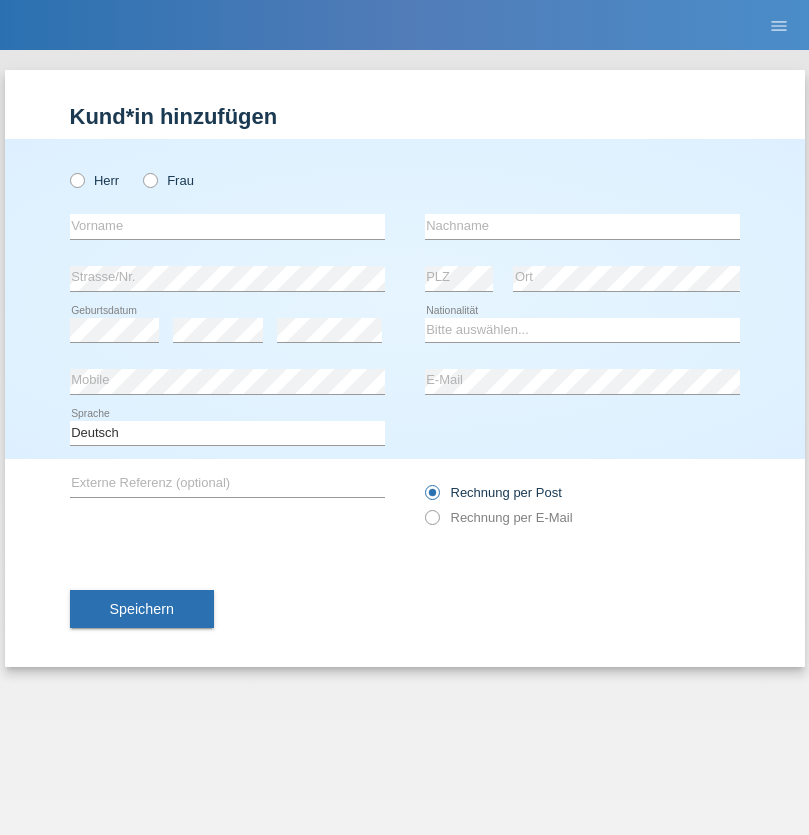 radio on "true" 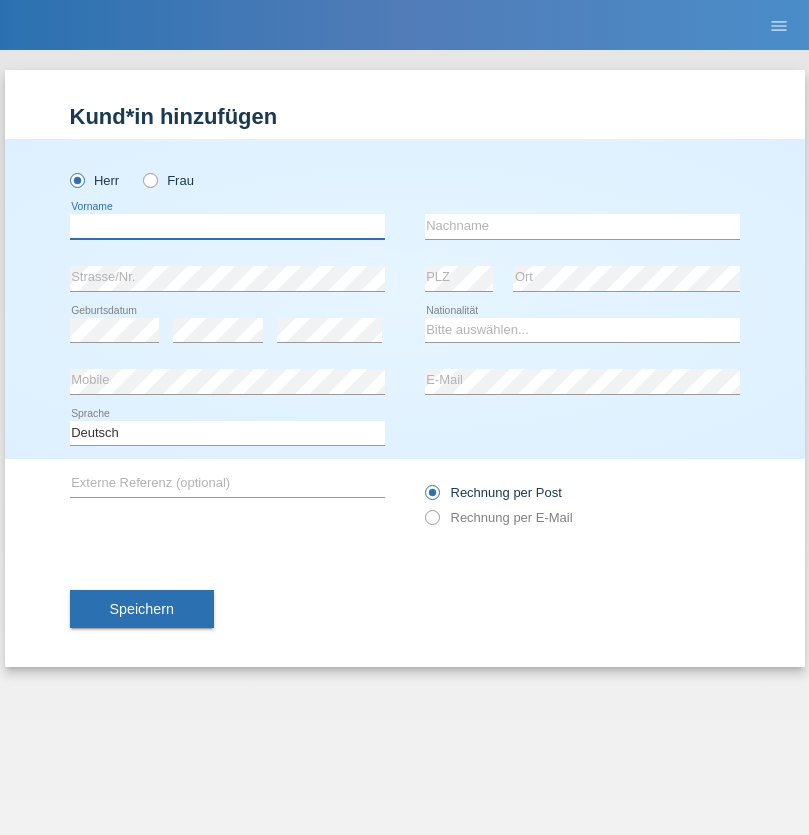 click at bounding box center [227, 226] 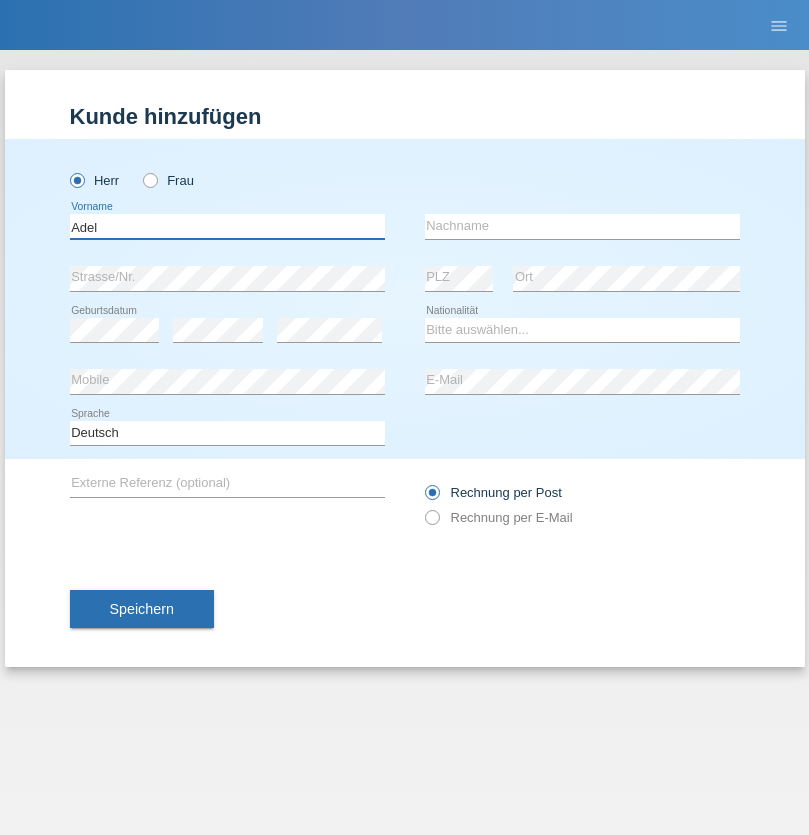 type on "Adel" 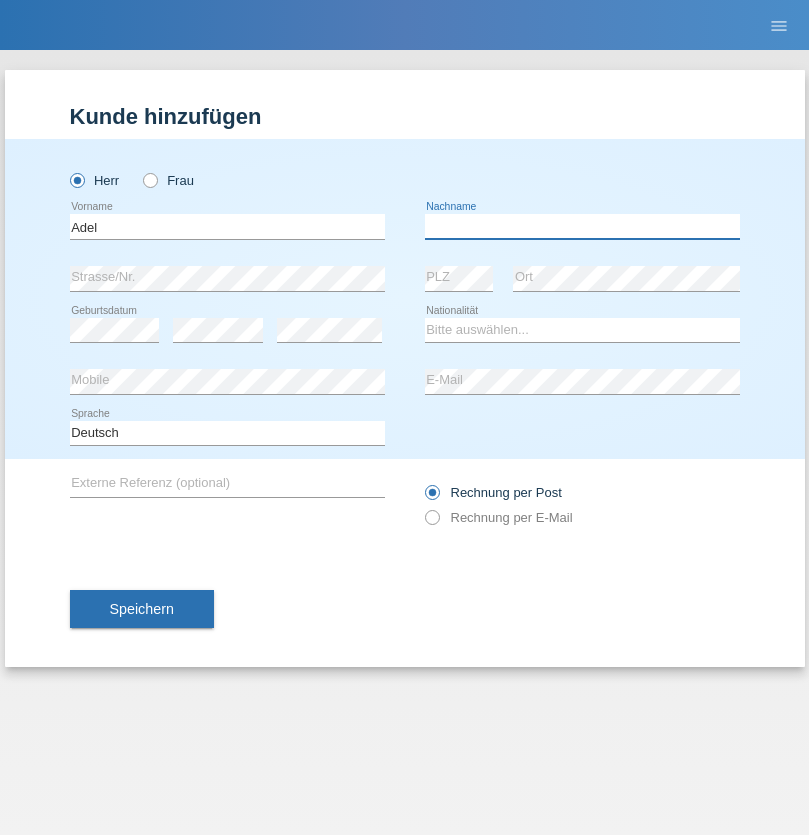 click at bounding box center (582, 226) 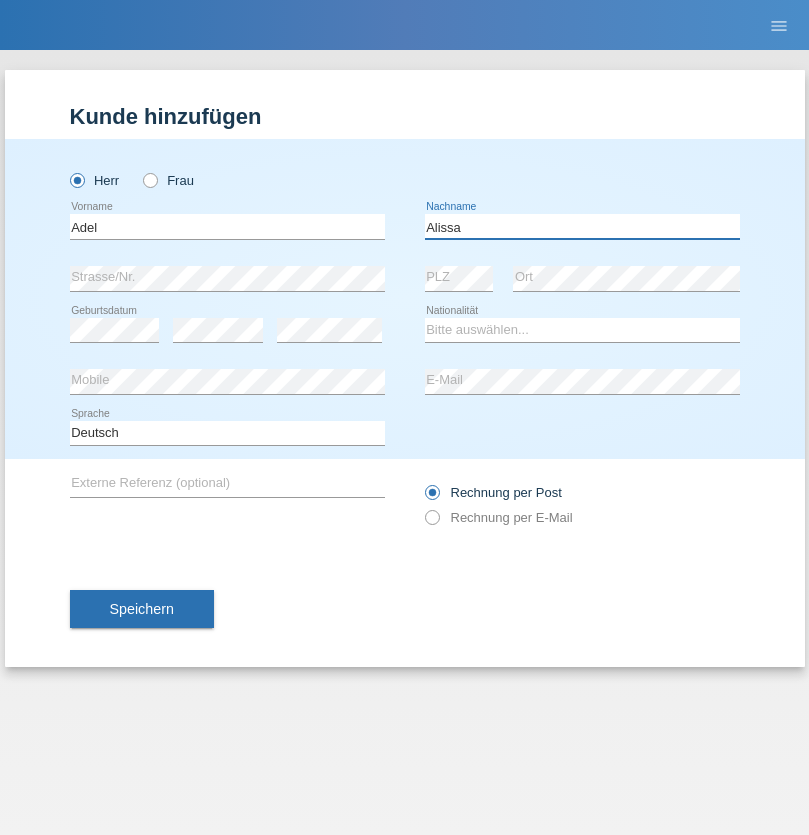 type on "Alissa" 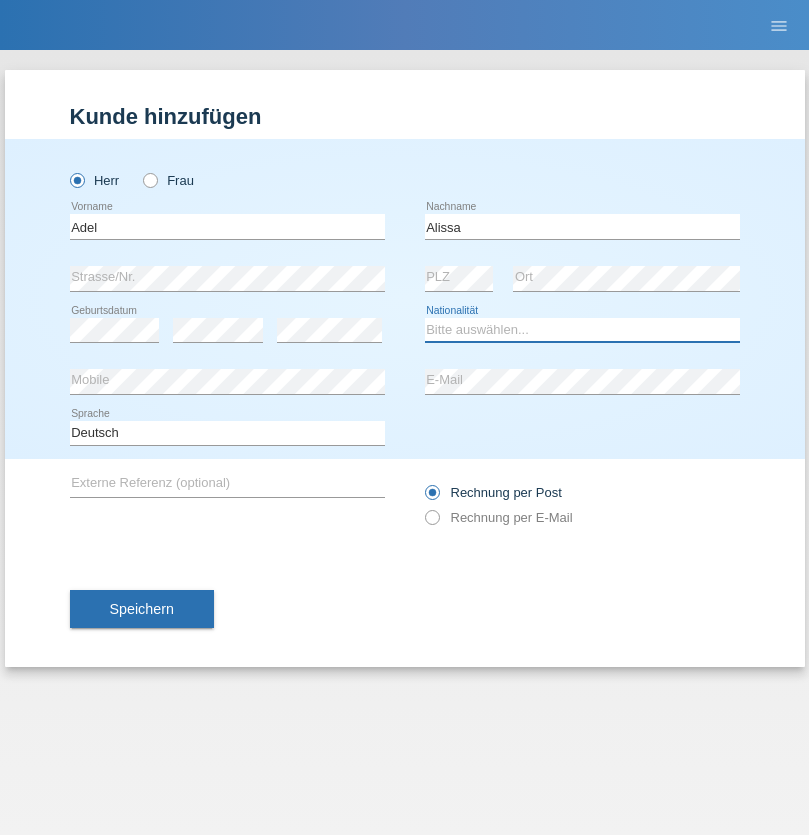 select on "SY" 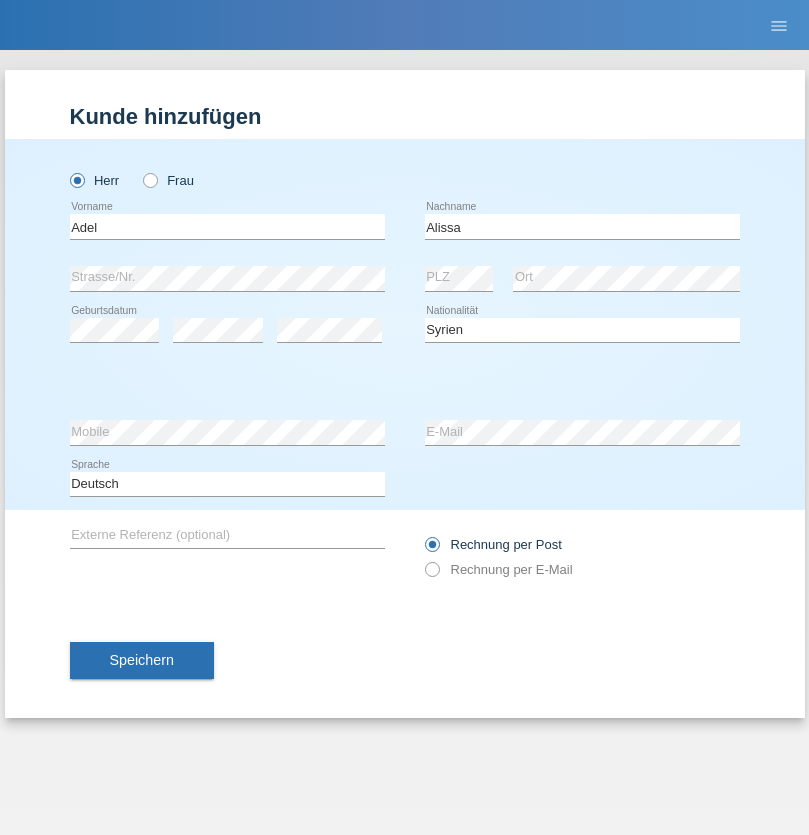 select on "C" 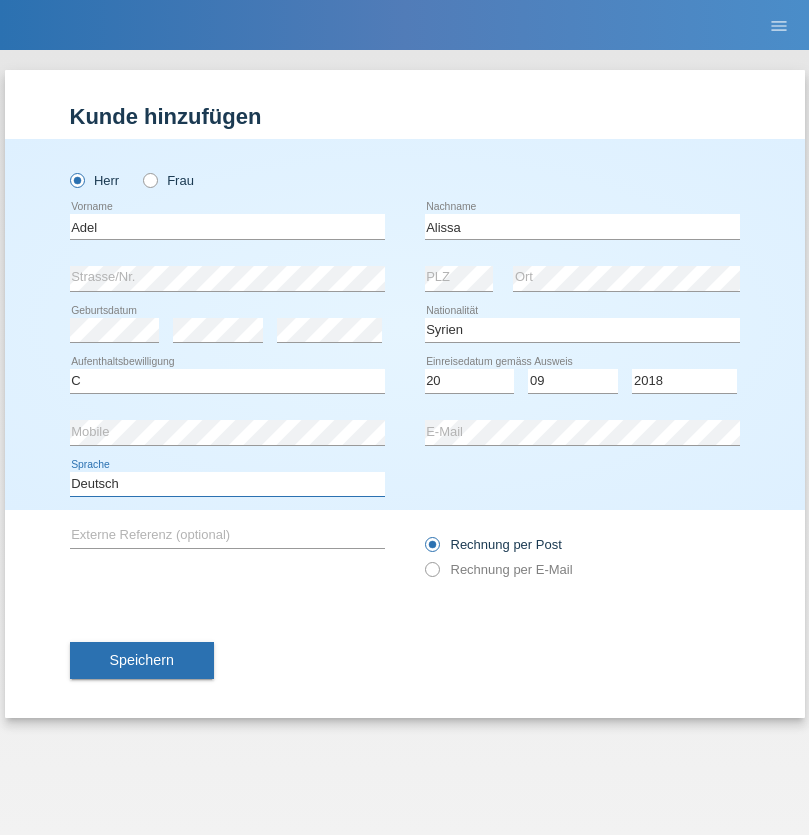 select on "en" 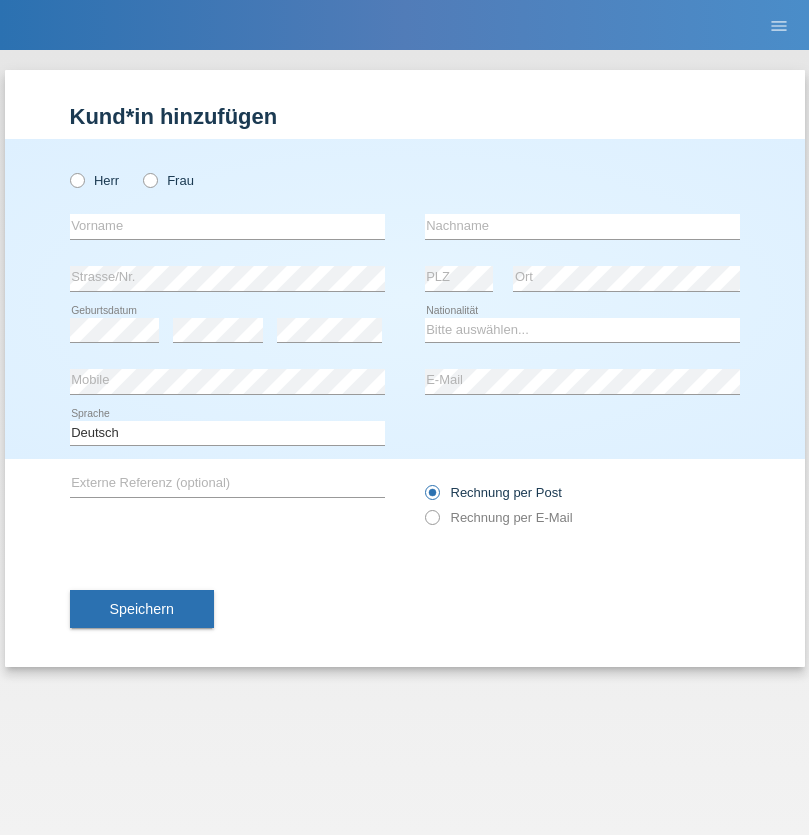 scroll, scrollTop: 0, scrollLeft: 0, axis: both 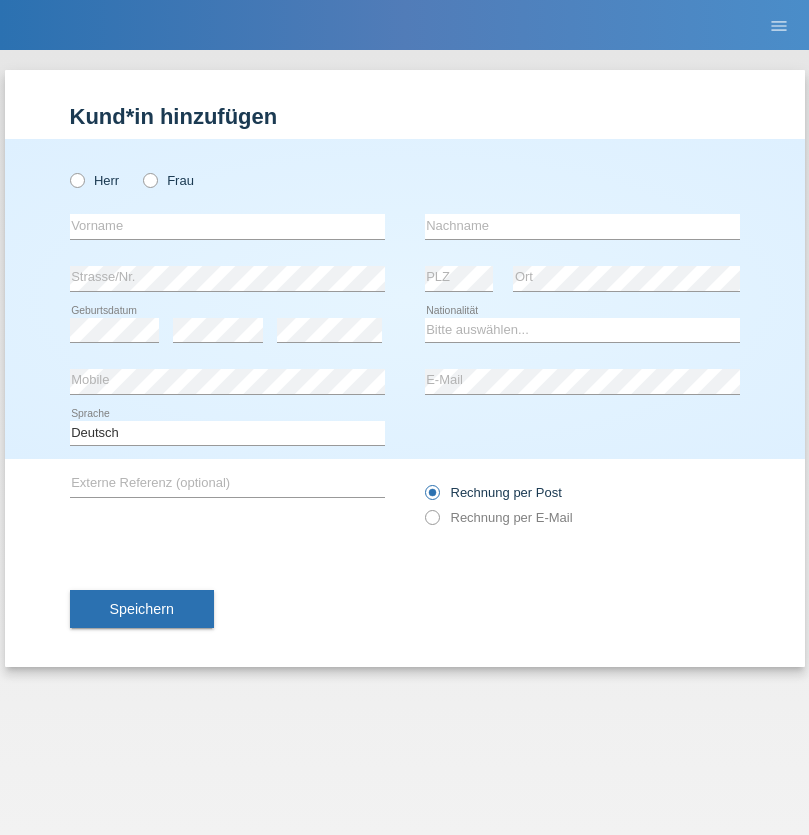 radio on "true" 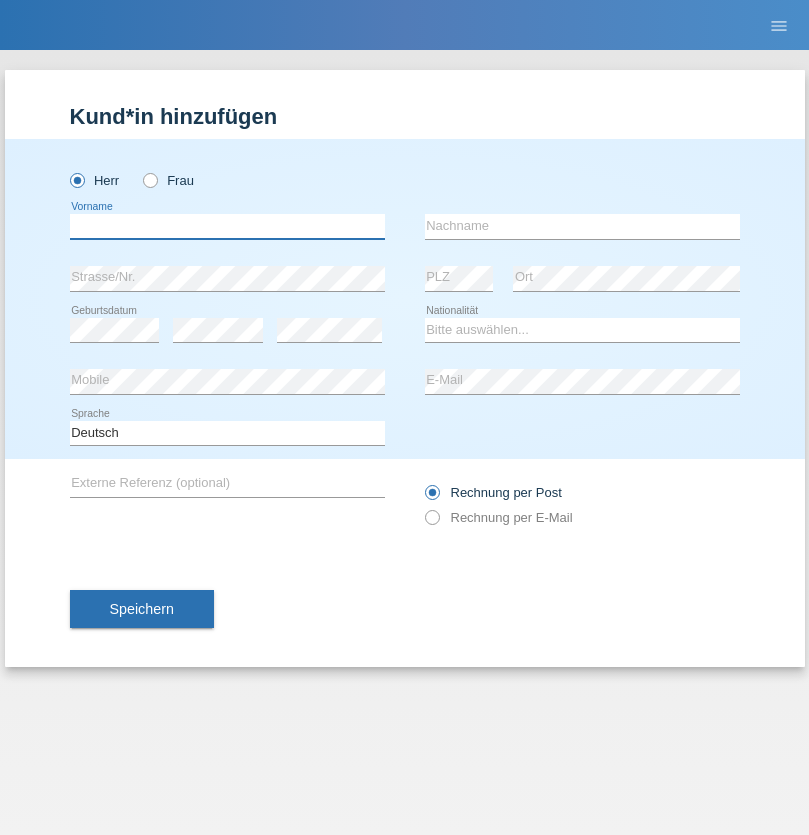 click at bounding box center (227, 226) 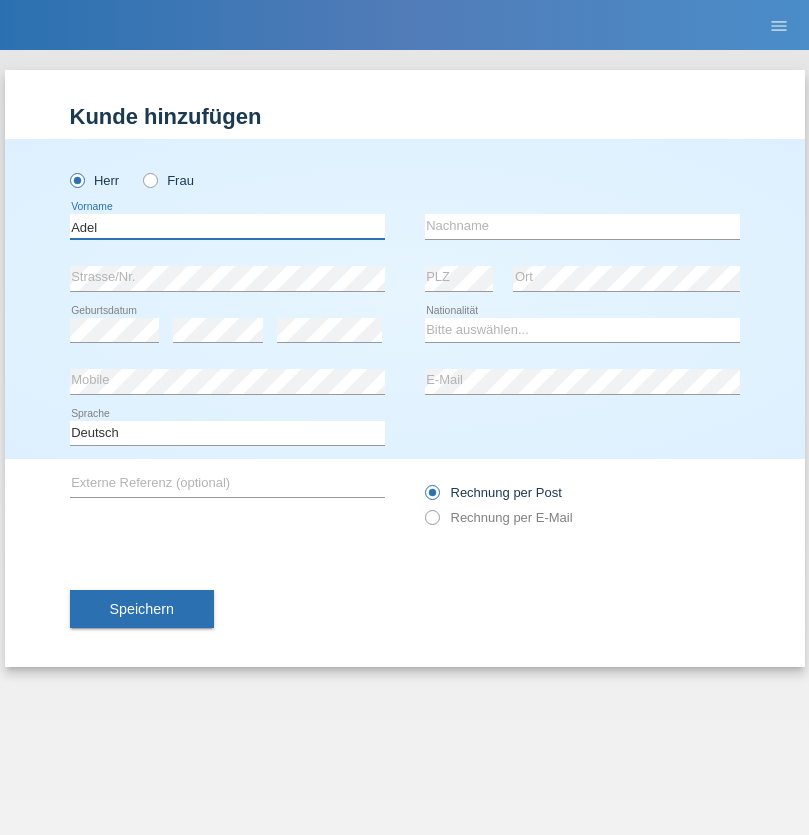 type on "Adel" 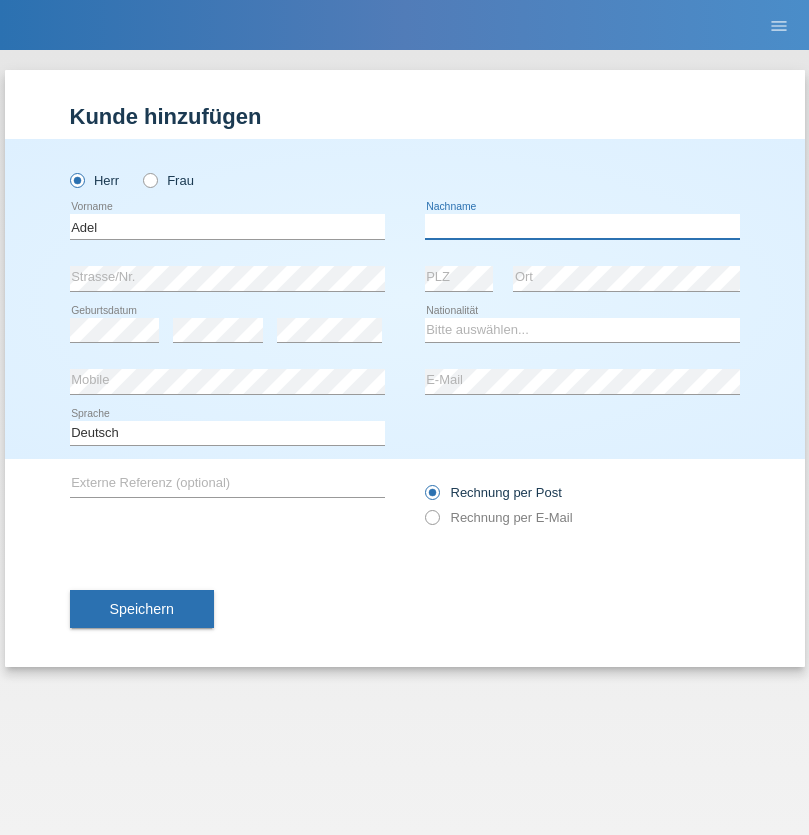 click at bounding box center (582, 226) 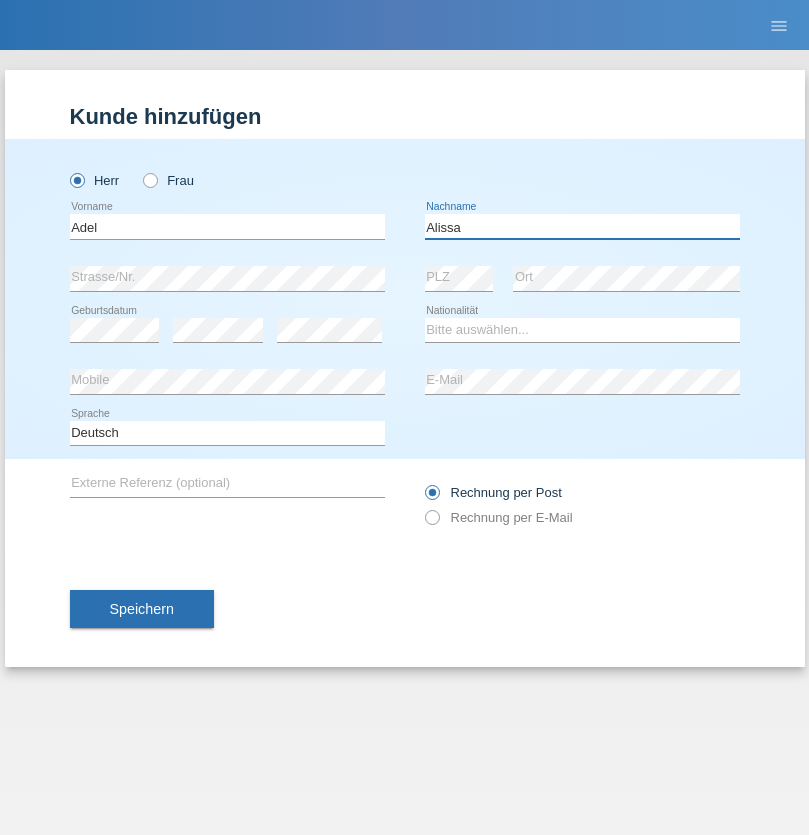 type on "Alissa" 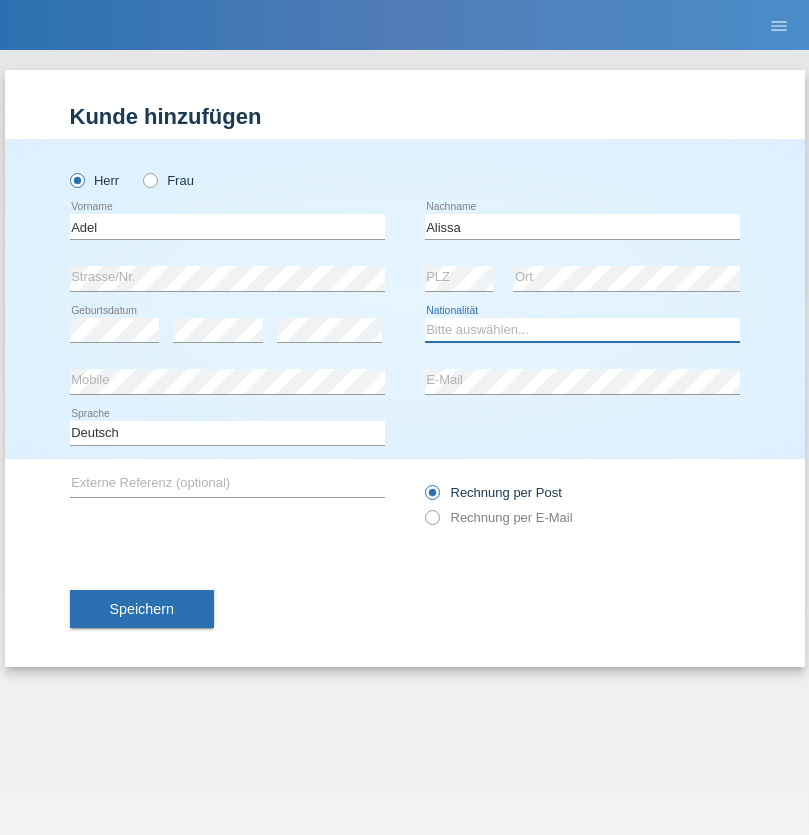 select on "SY" 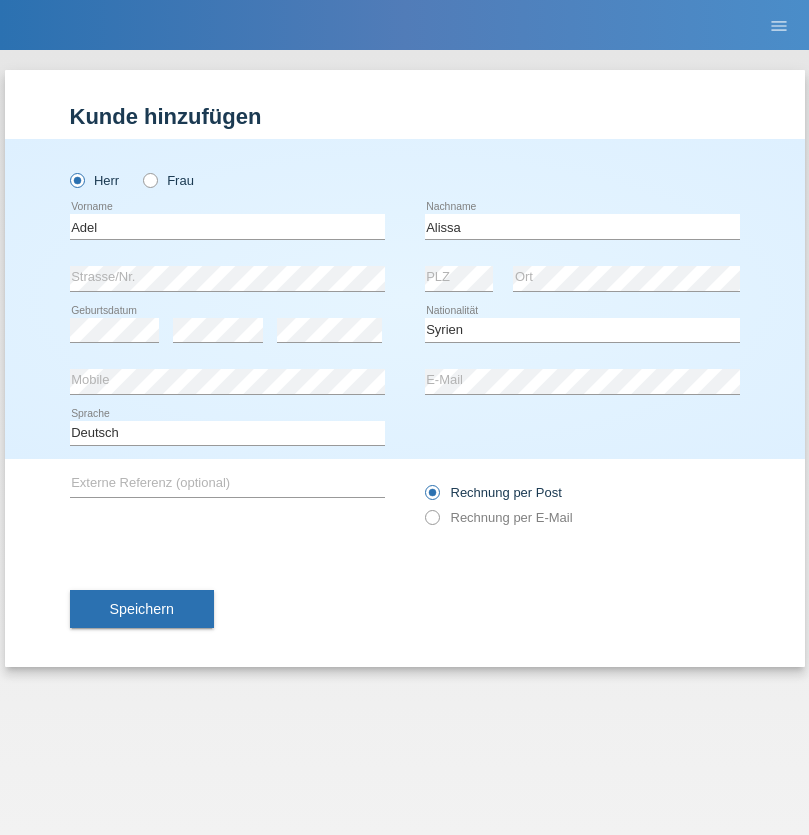 select on "C" 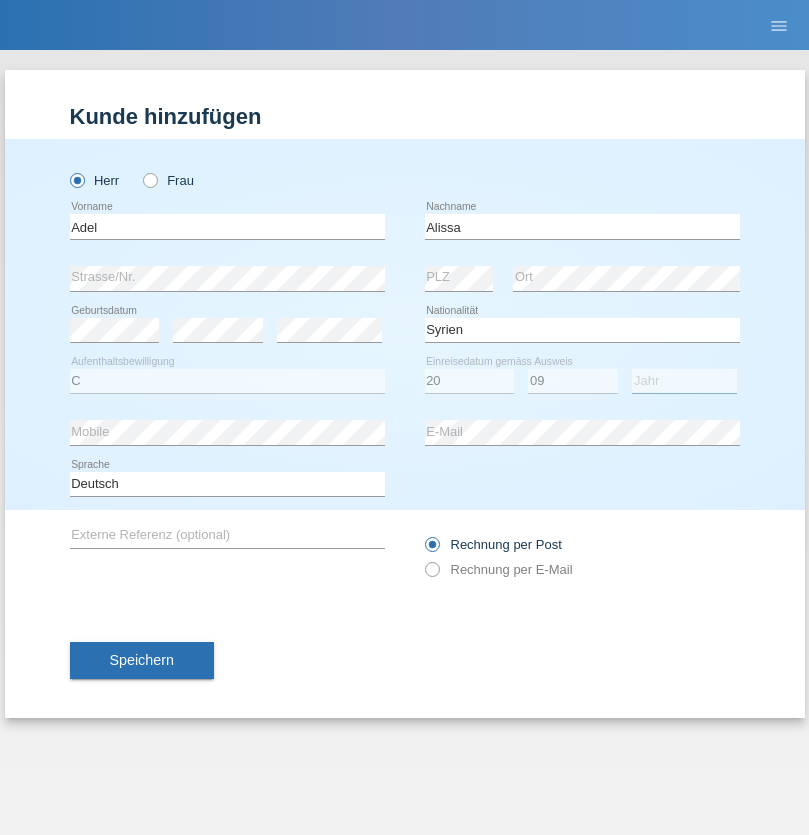 select on "2018" 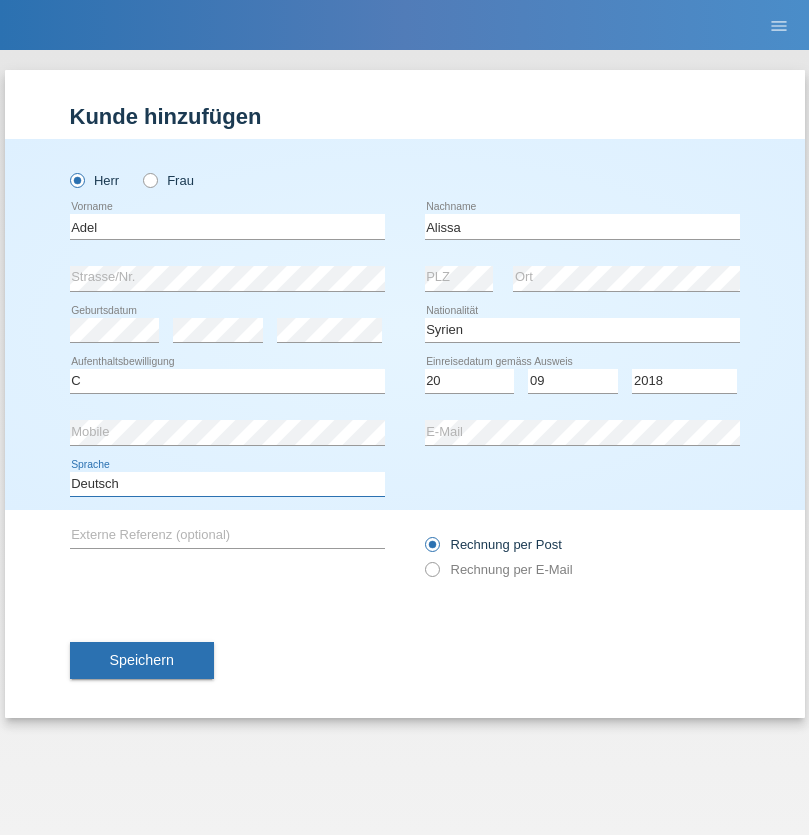 select on "en" 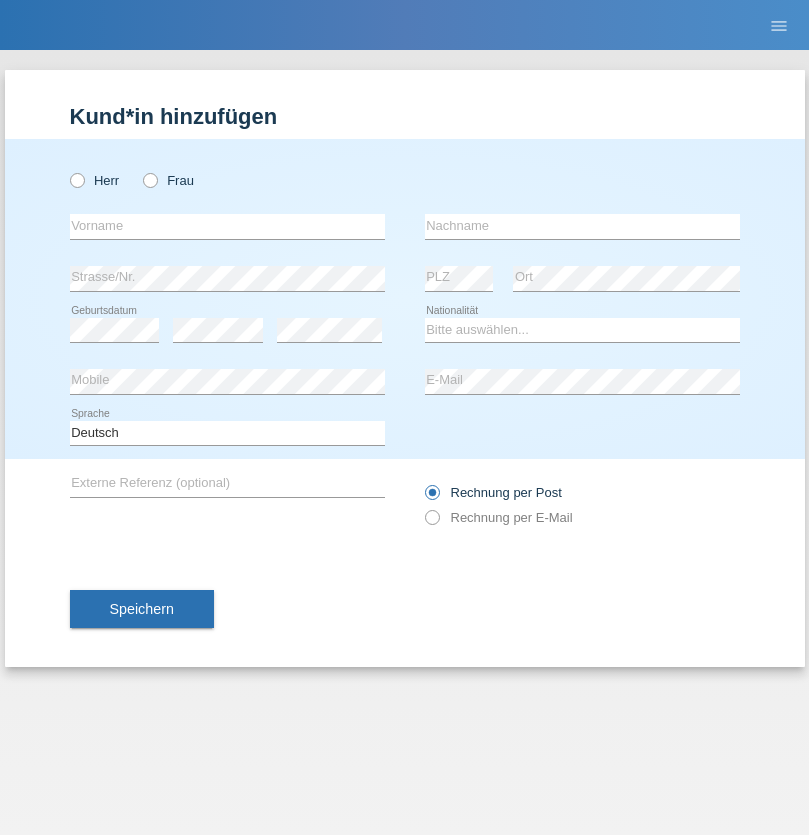 scroll, scrollTop: 0, scrollLeft: 0, axis: both 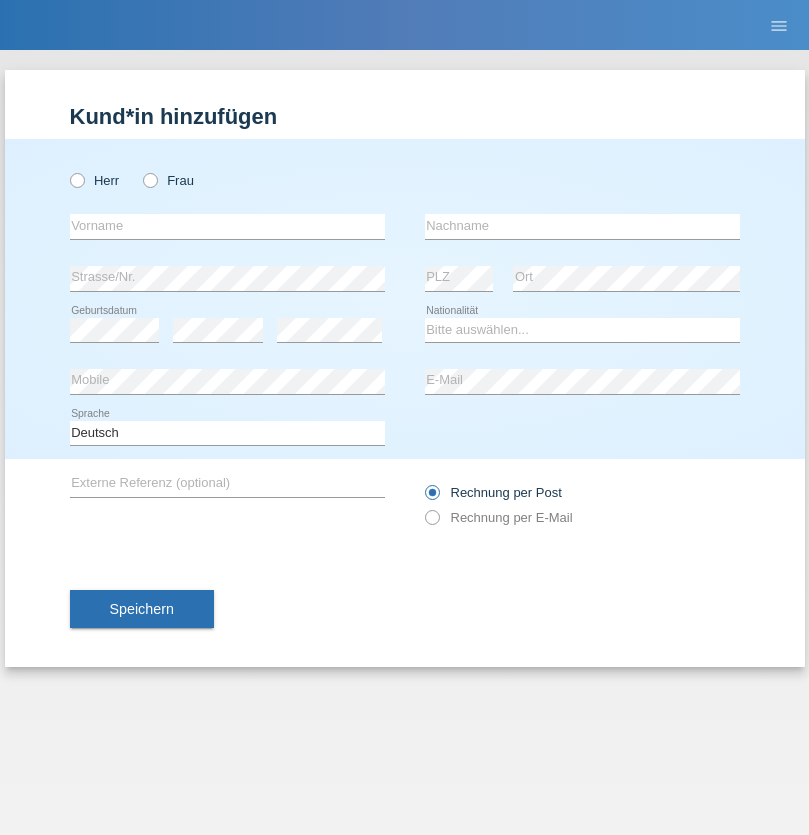 radio on "true" 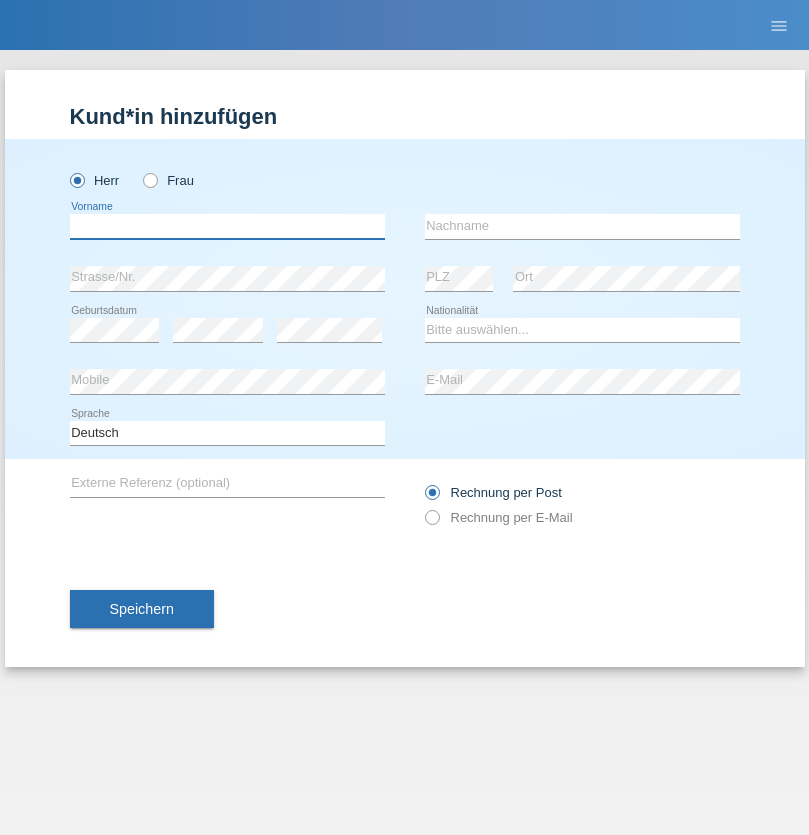 click at bounding box center (227, 226) 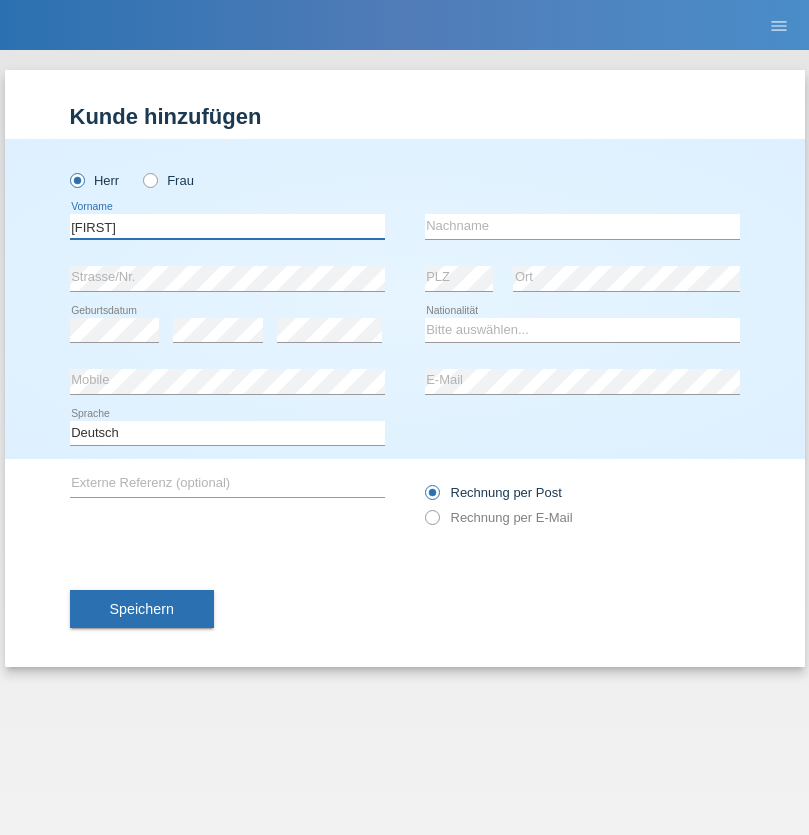 type on "Terry" 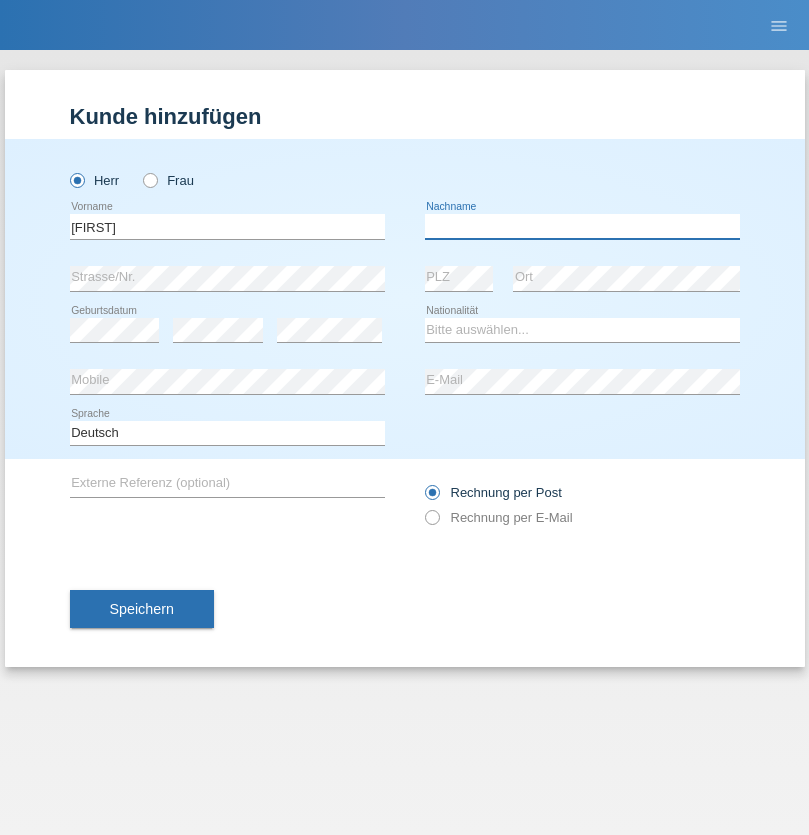 click at bounding box center (582, 226) 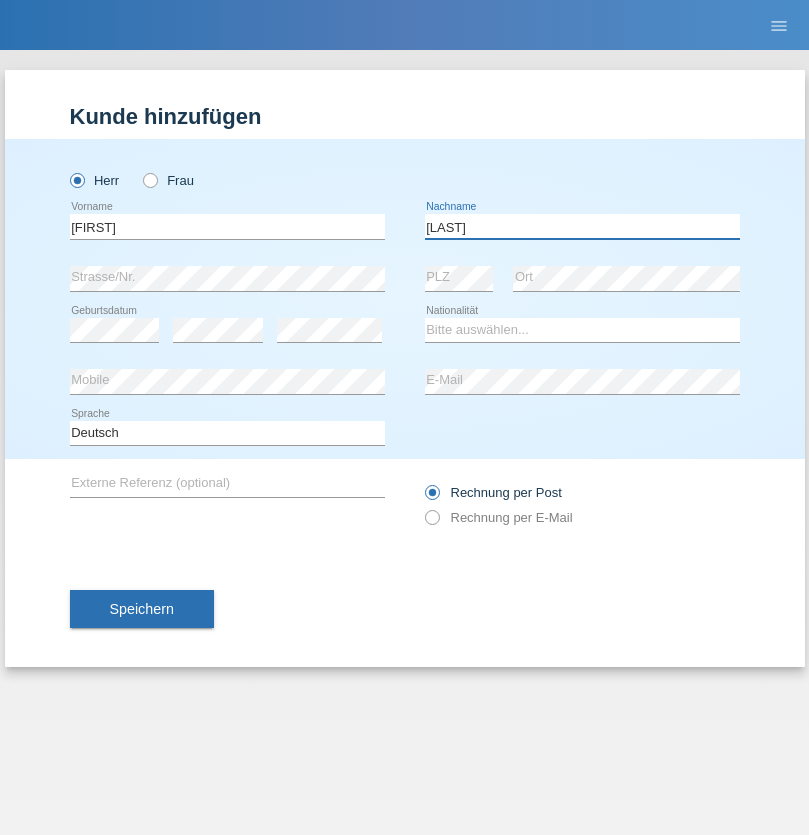type on "Rivoal" 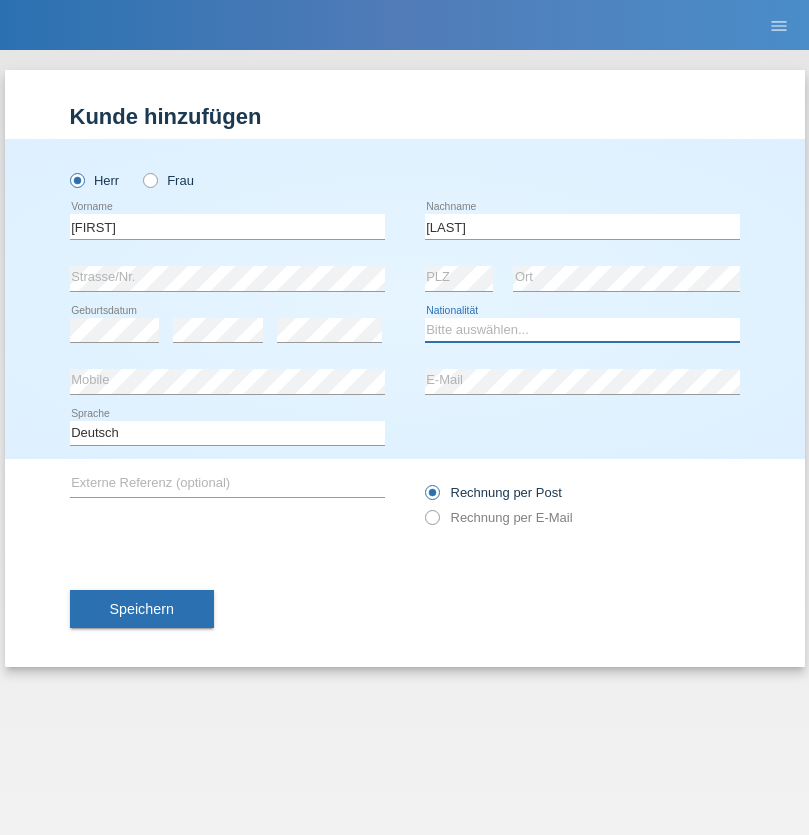select on "FR" 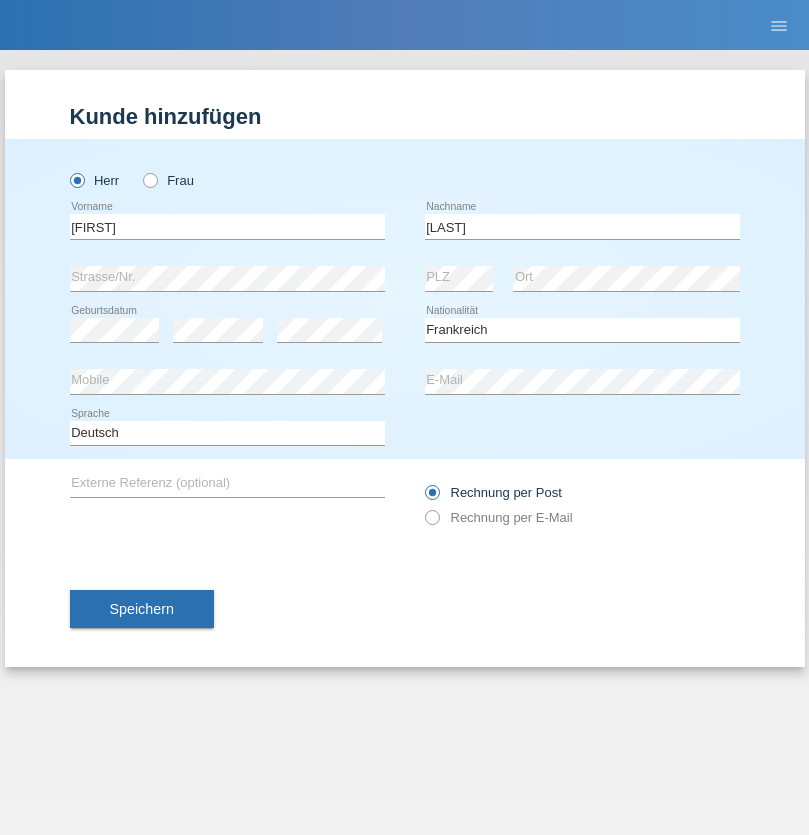 select on "C" 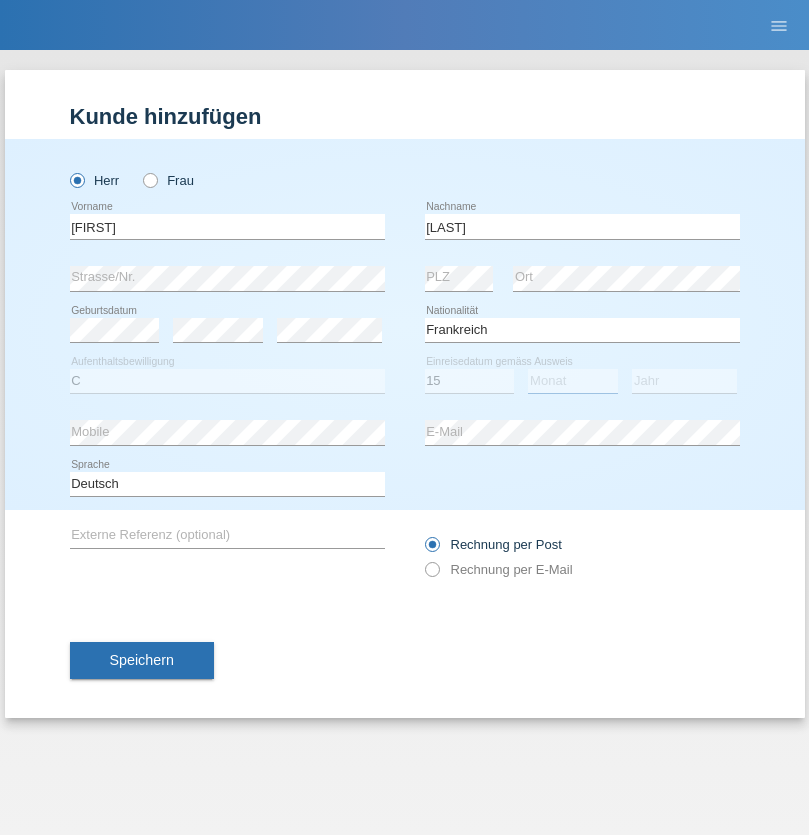 select on "05" 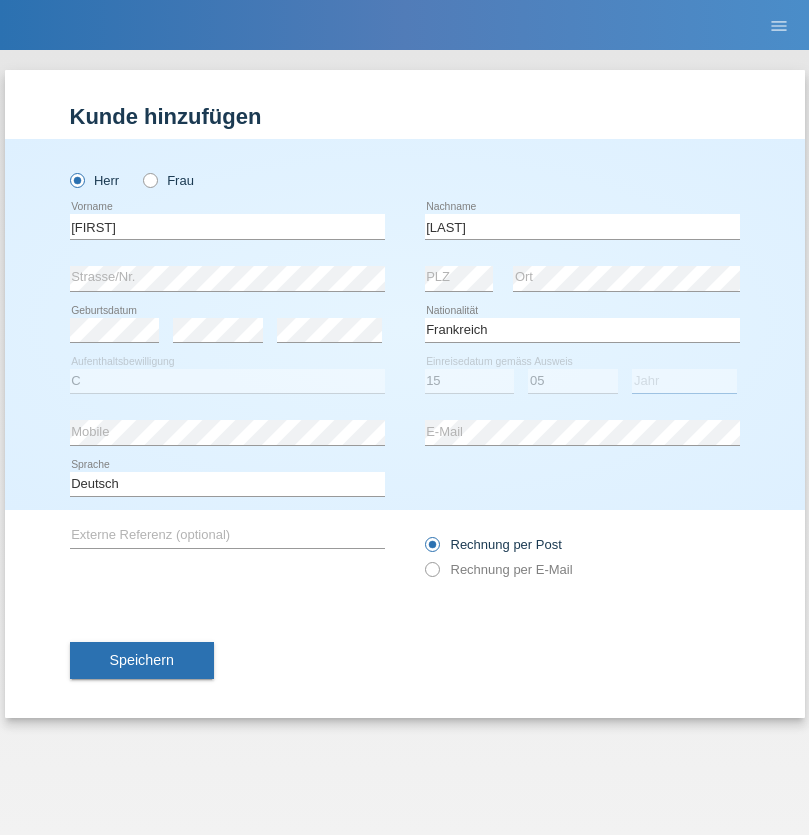 select on "2021" 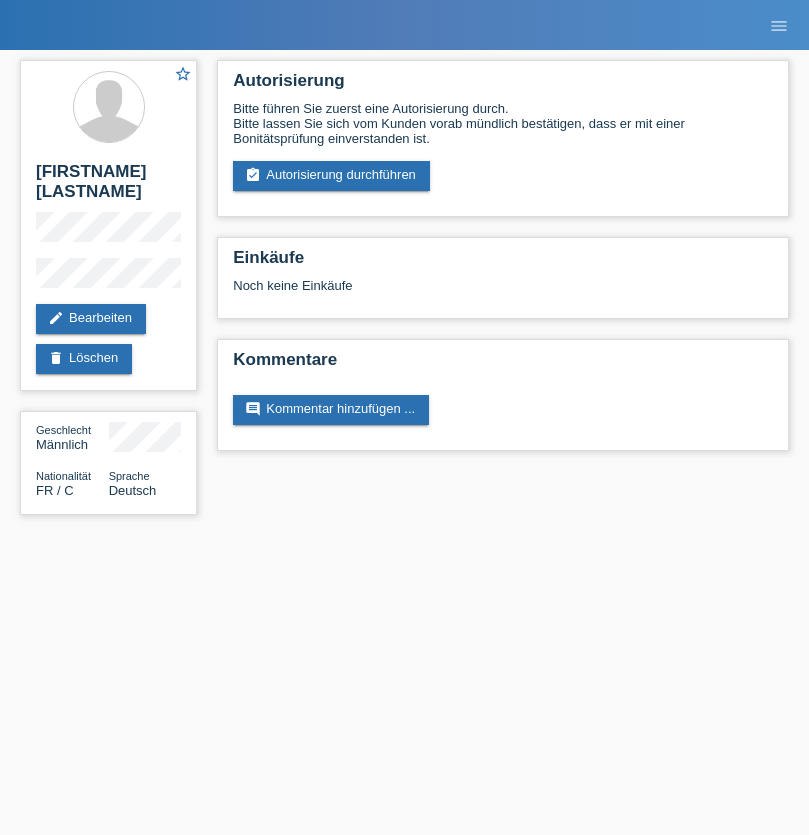 scroll, scrollTop: 0, scrollLeft: 0, axis: both 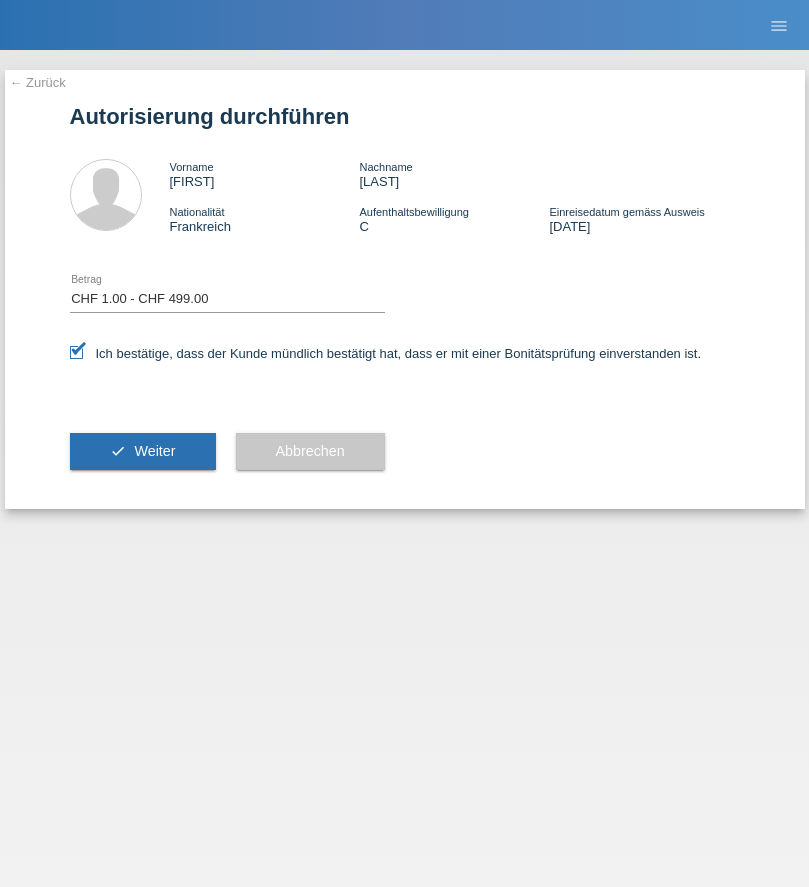 select on "1" 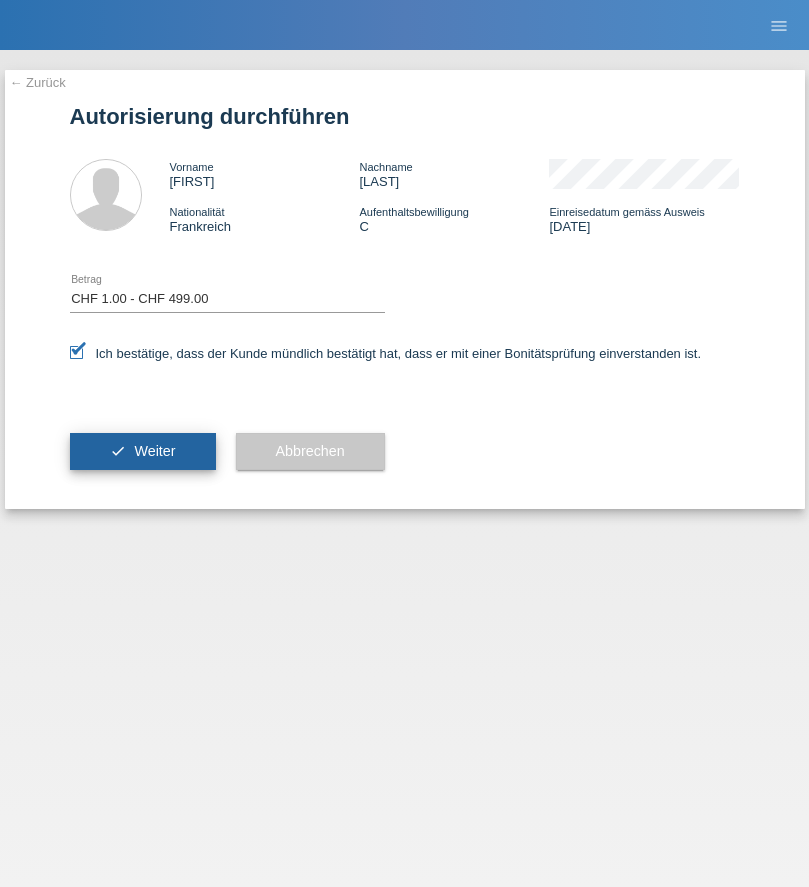 click on "Weiter" at bounding box center (154, 451) 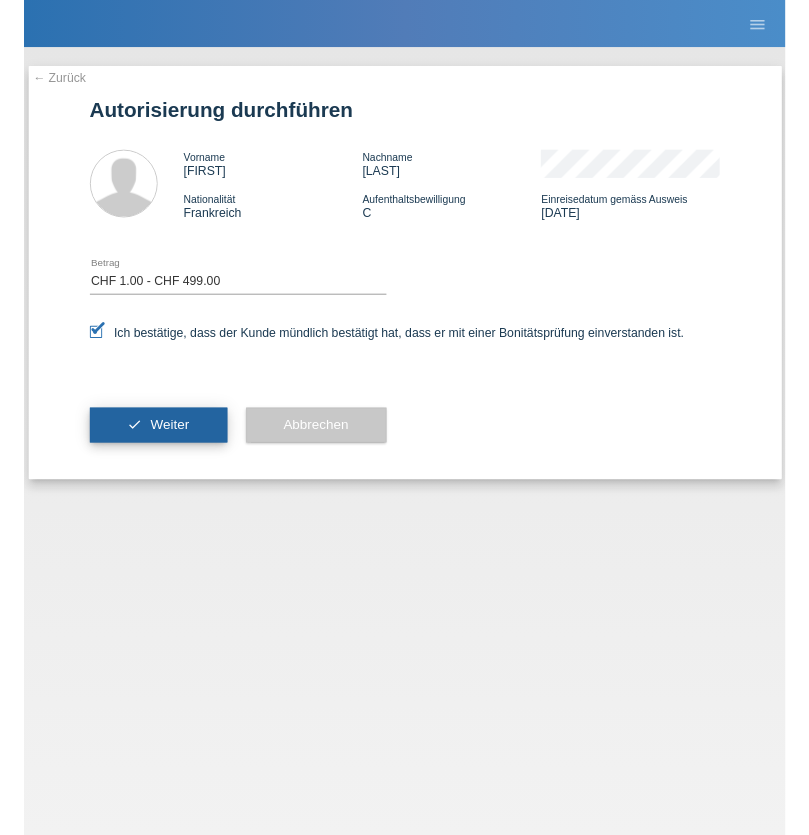 scroll, scrollTop: 0, scrollLeft: 0, axis: both 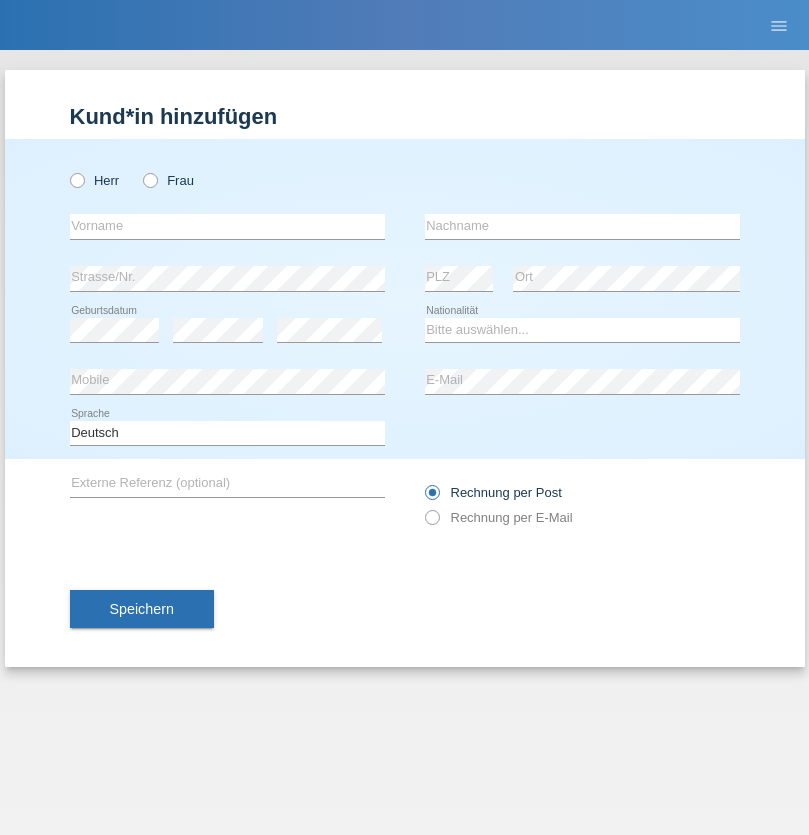 radio on "true" 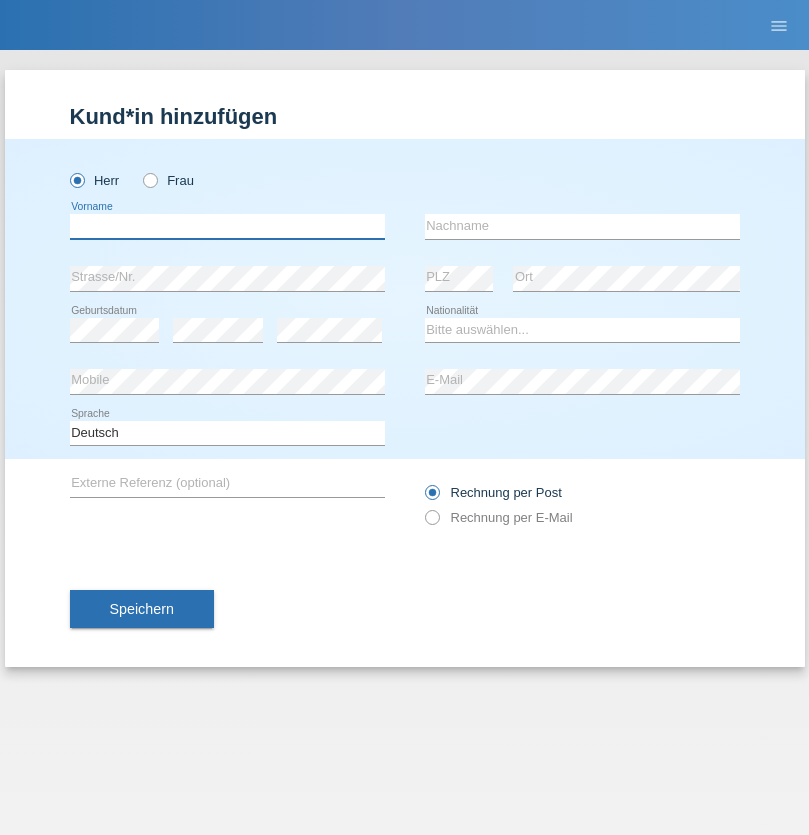 click at bounding box center (227, 226) 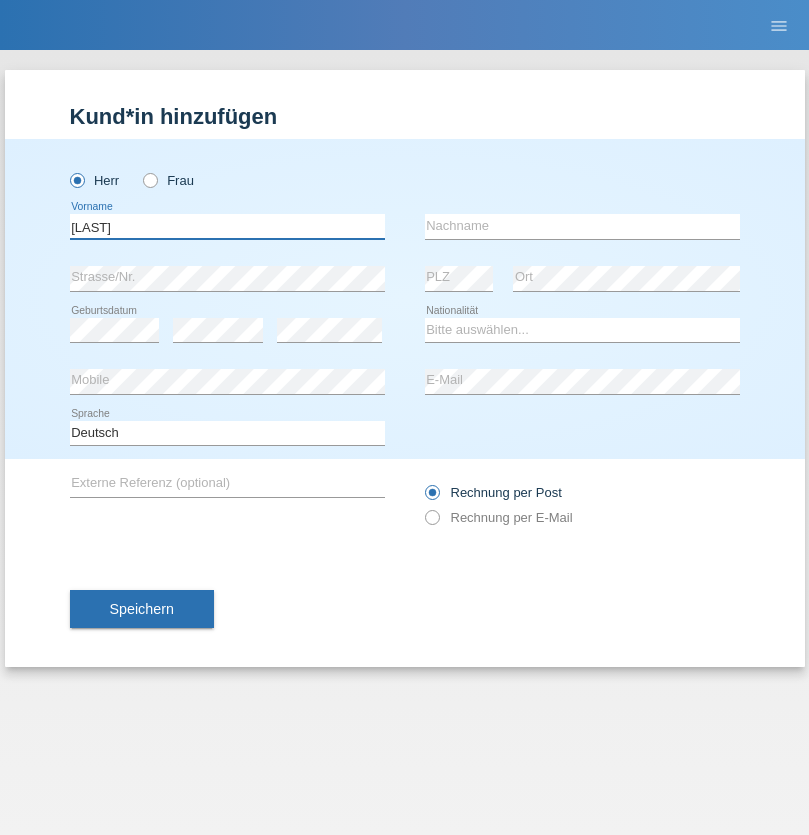 type on "[LAST]" 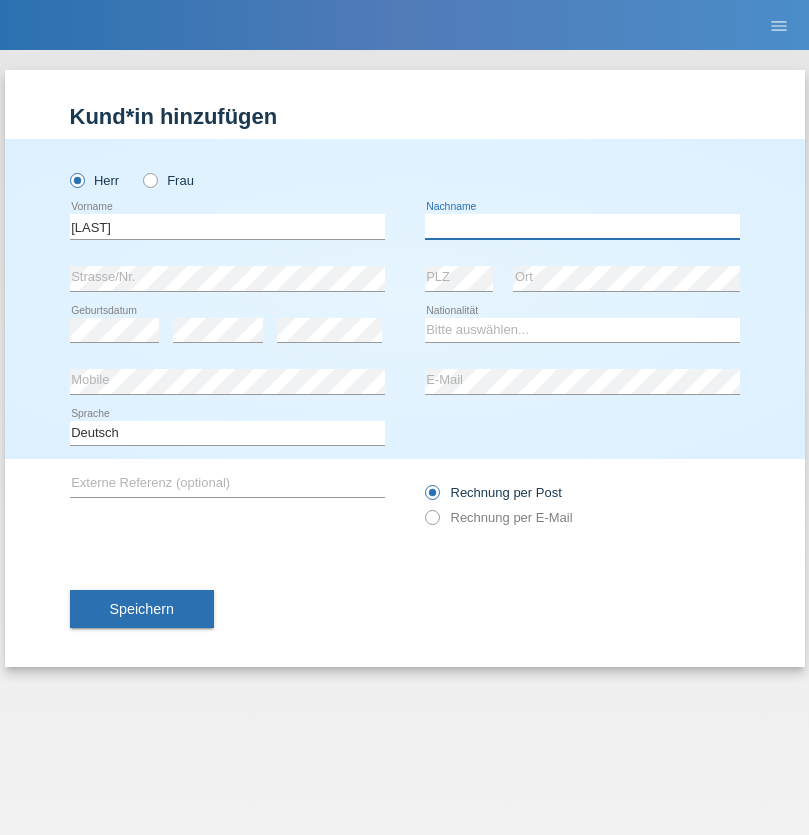 click at bounding box center [582, 226] 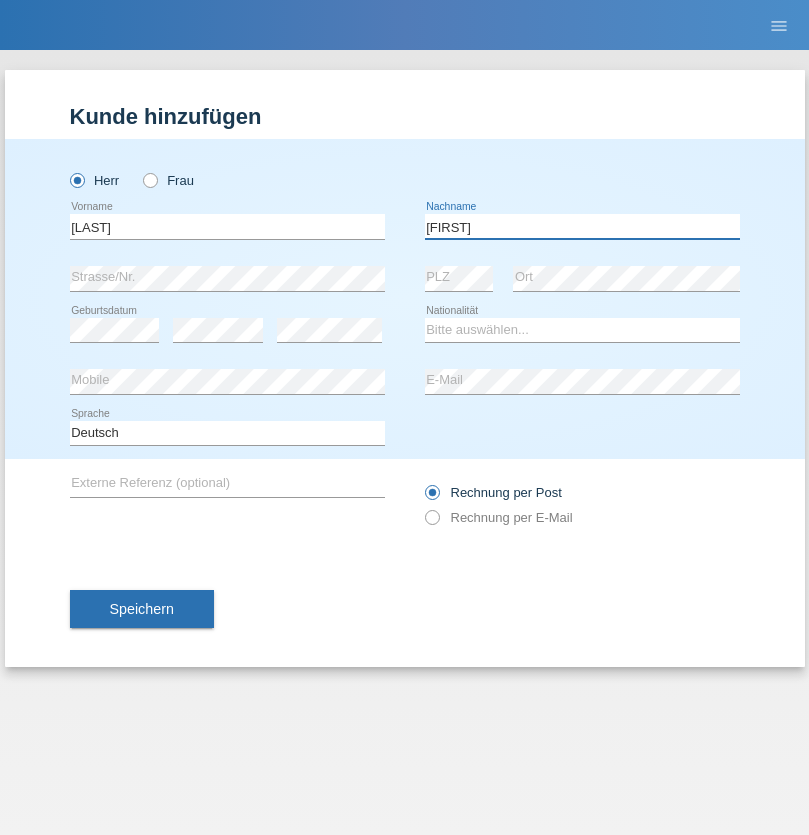 type on "[FIRST]" 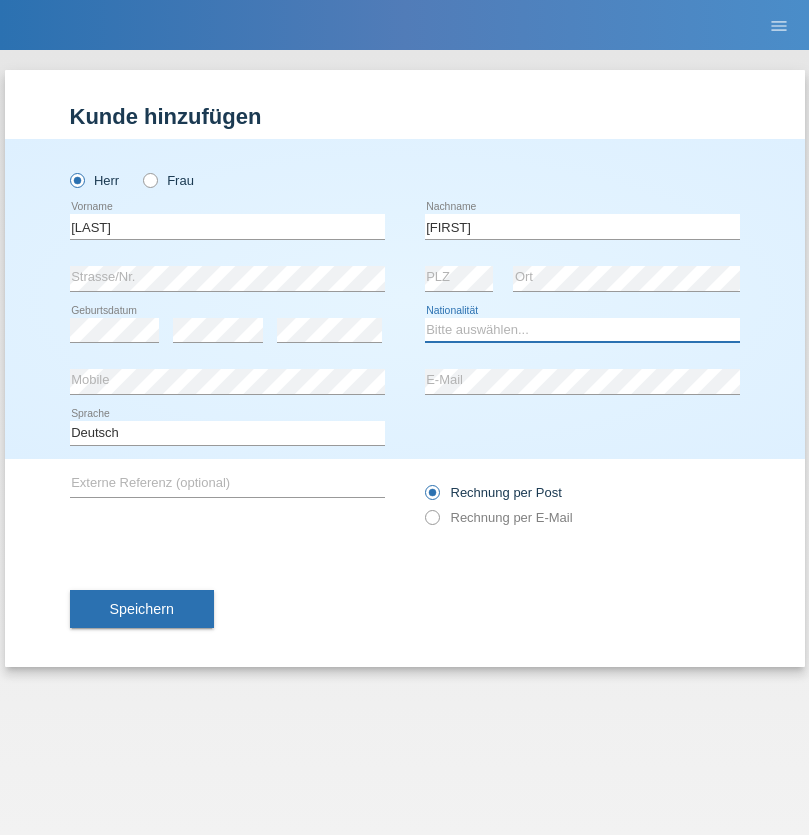 select on "TH" 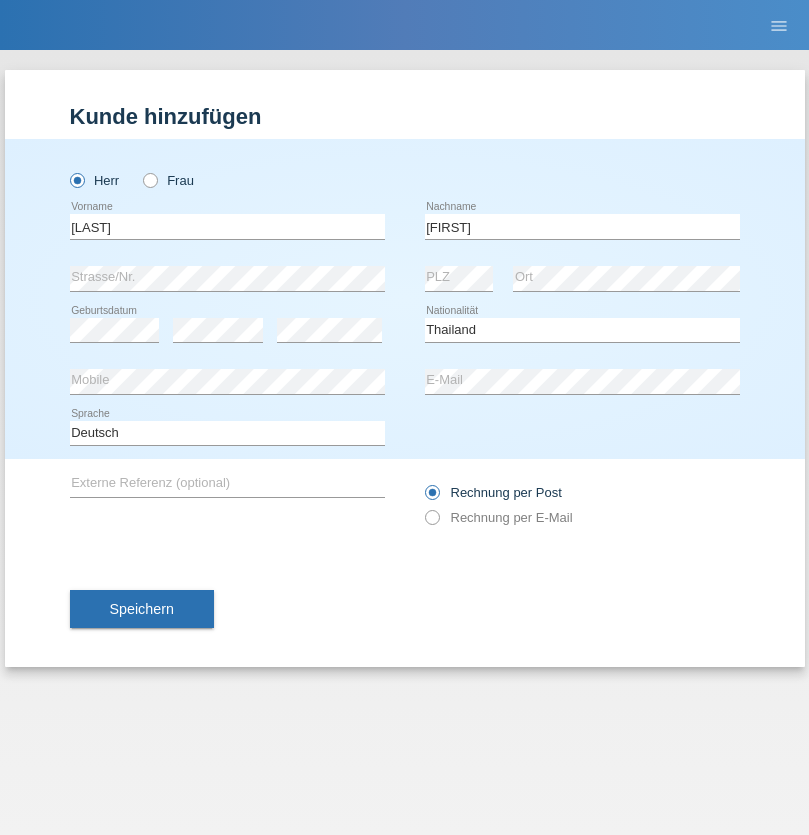 select on "C" 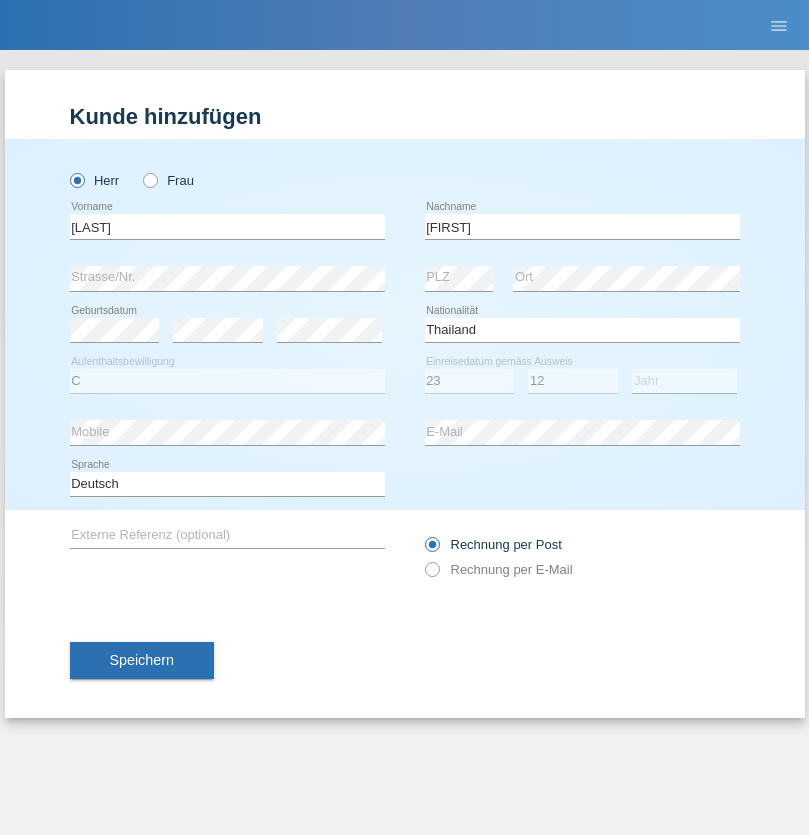 select on "2021" 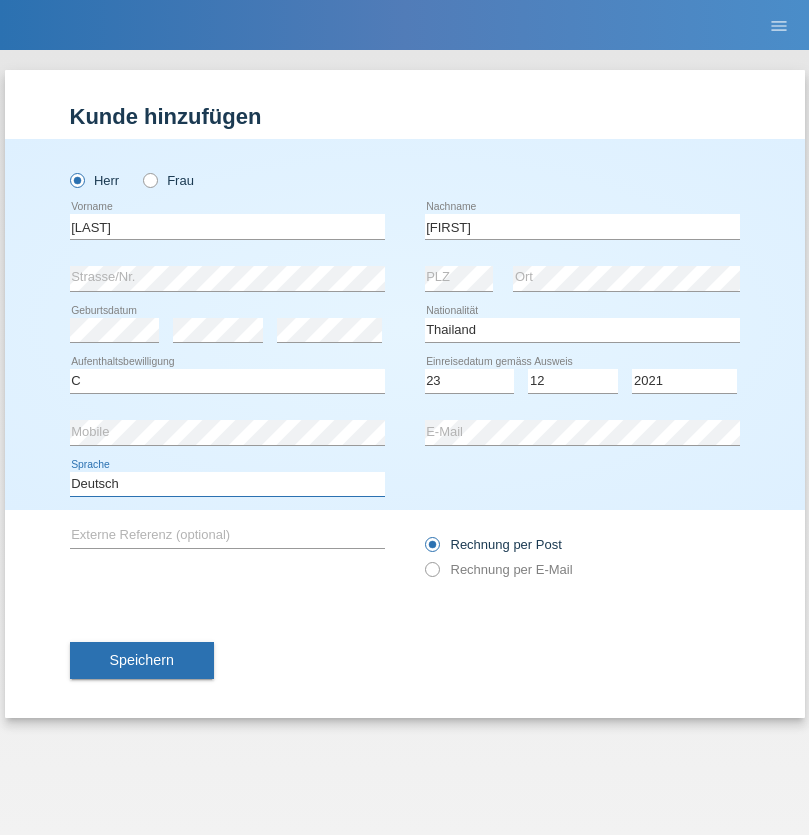 select on "en" 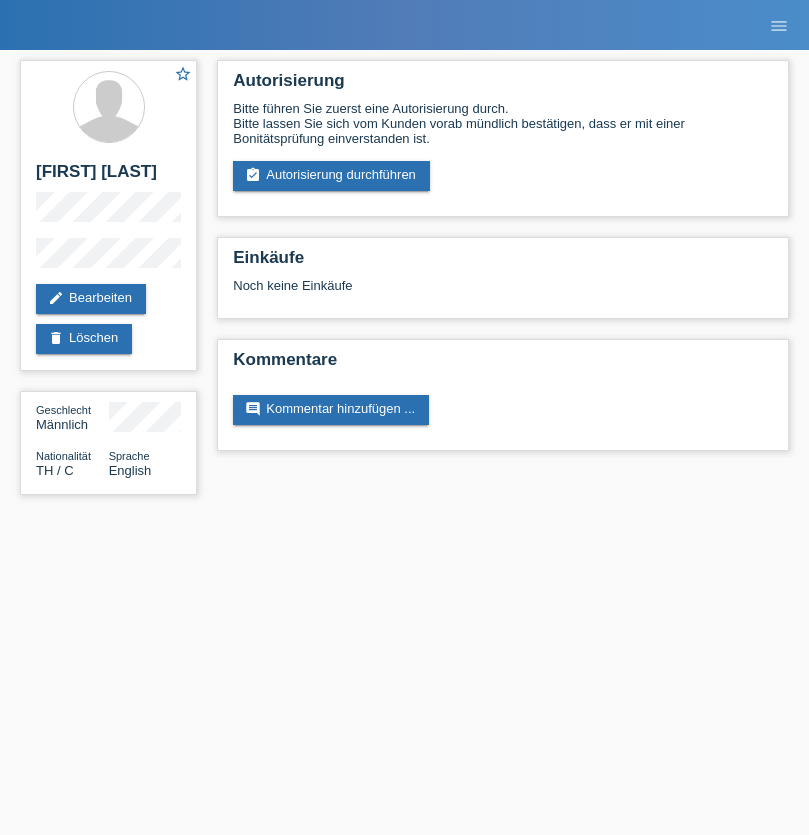 scroll, scrollTop: 0, scrollLeft: 0, axis: both 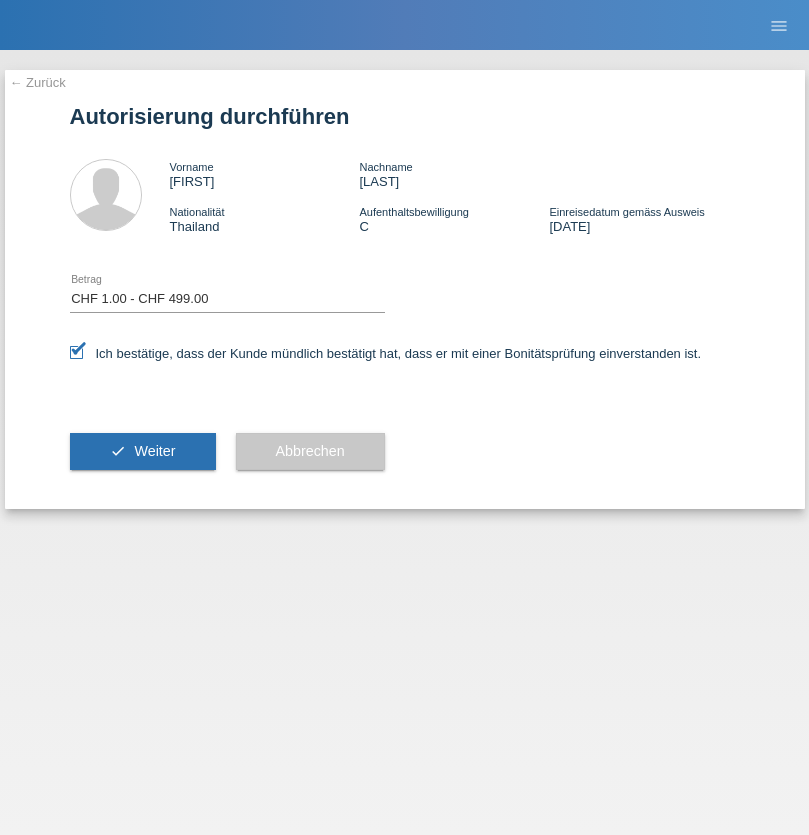 select on "1" 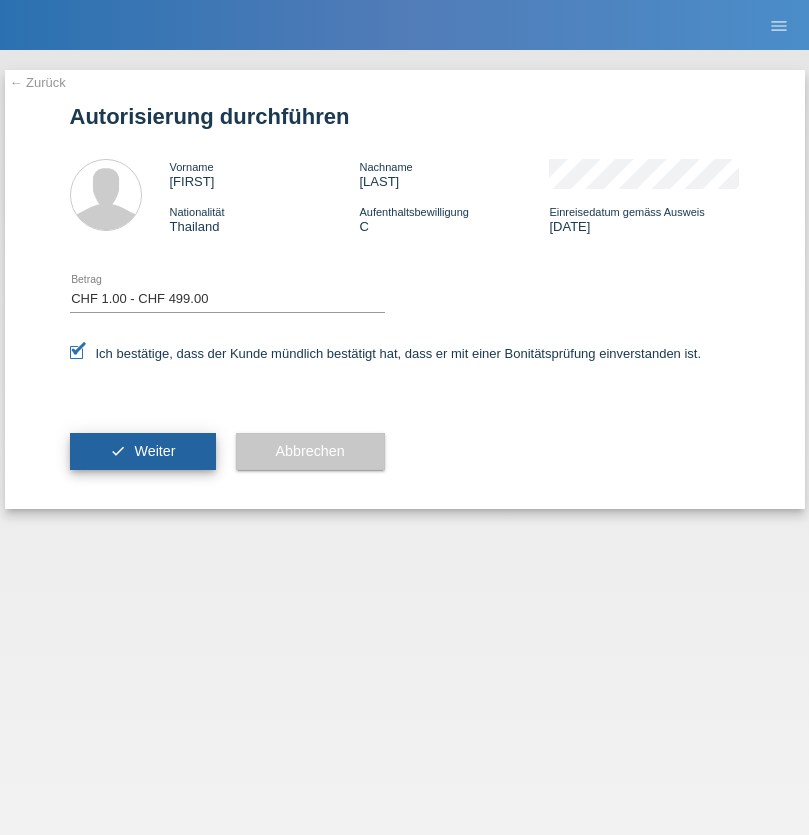 click on "Weiter" at bounding box center [154, 451] 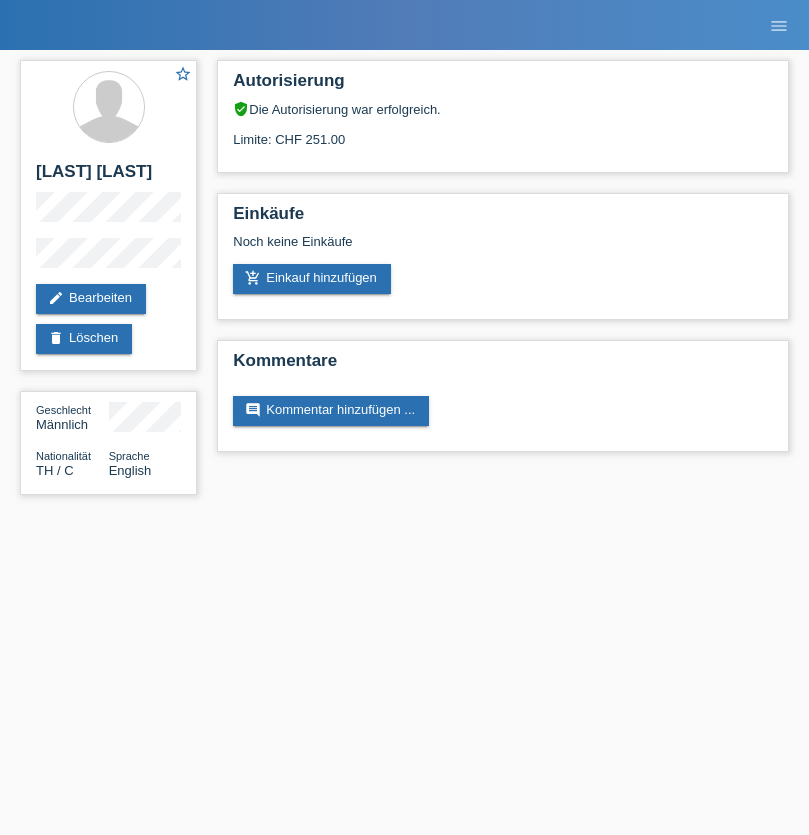 scroll, scrollTop: 0, scrollLeft: 0, axis: both 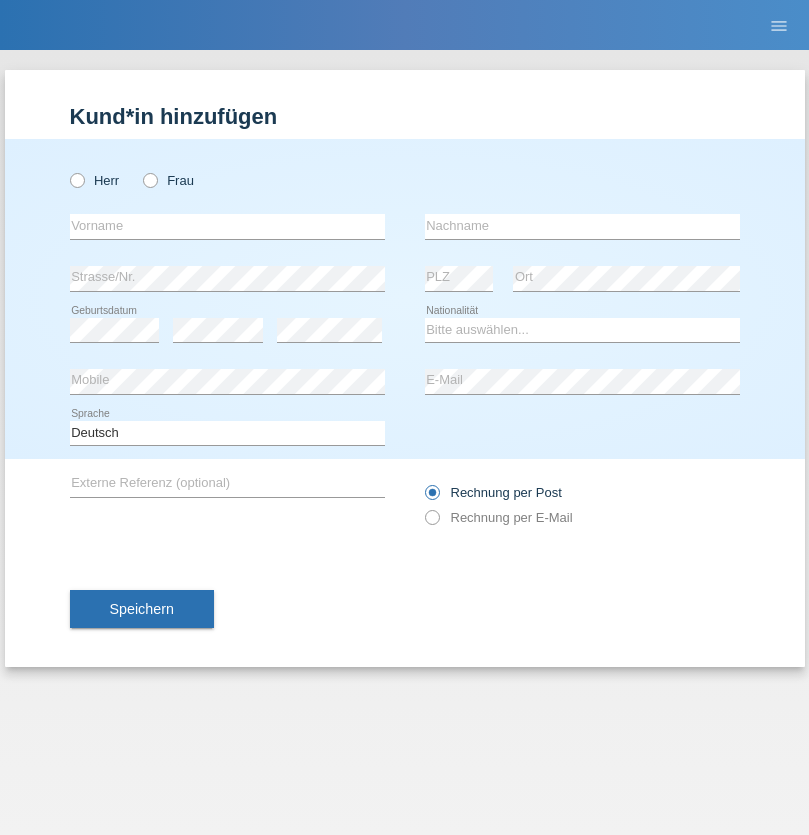 radio on "true" 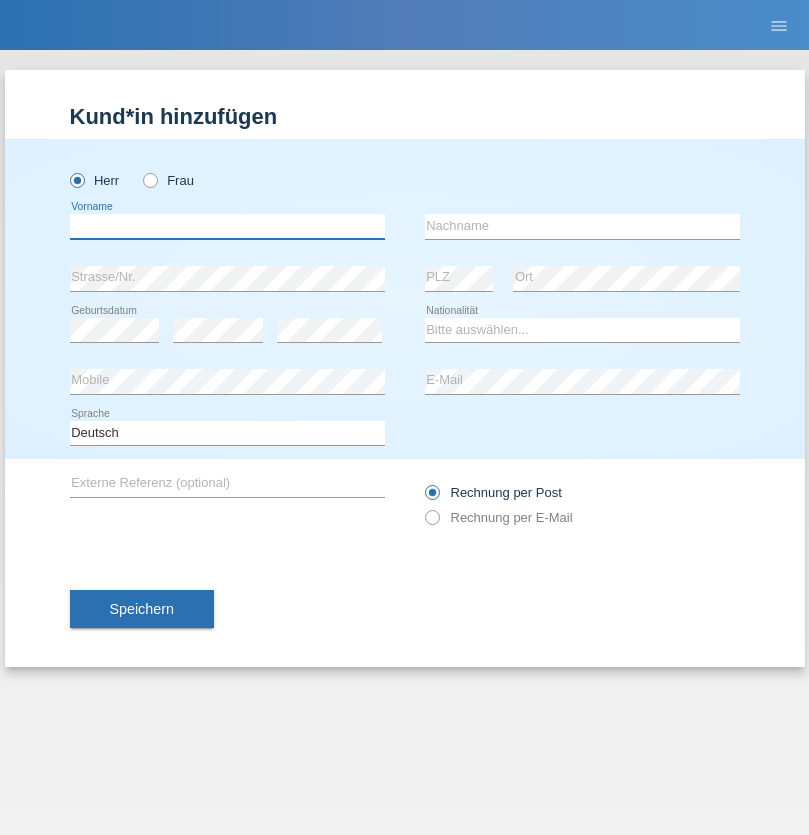 click at bounding box center [227, 226] 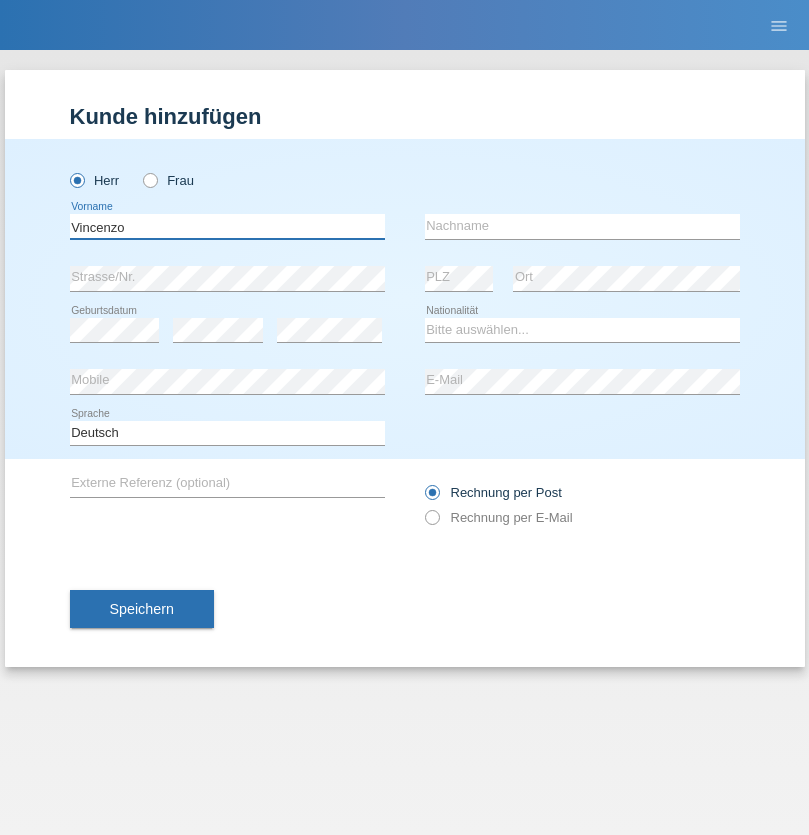 type on "Vincenzo" 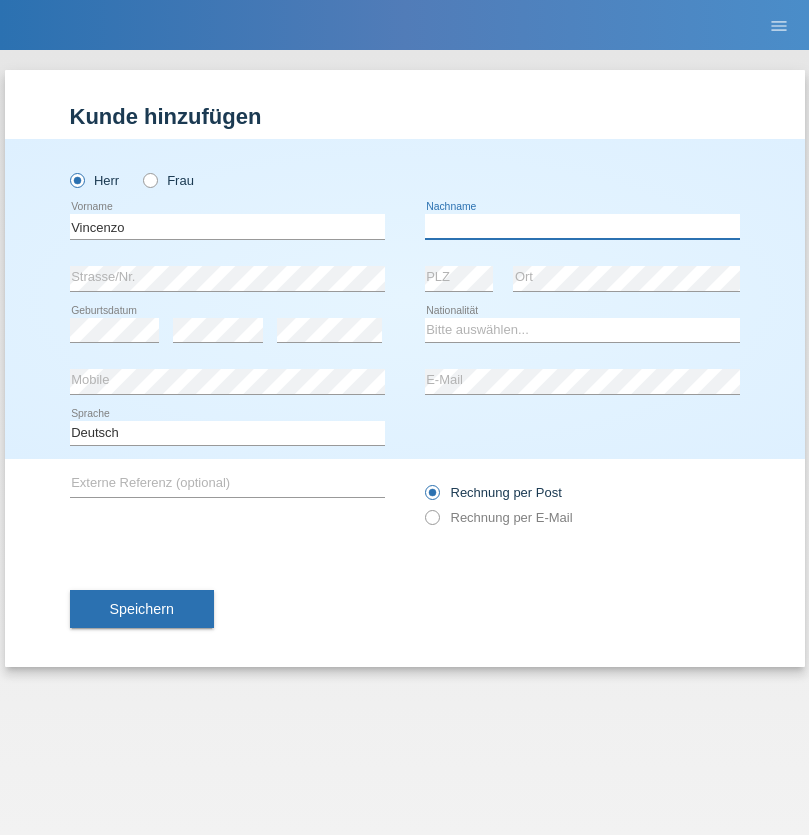 click at bounding box center [582, 226] 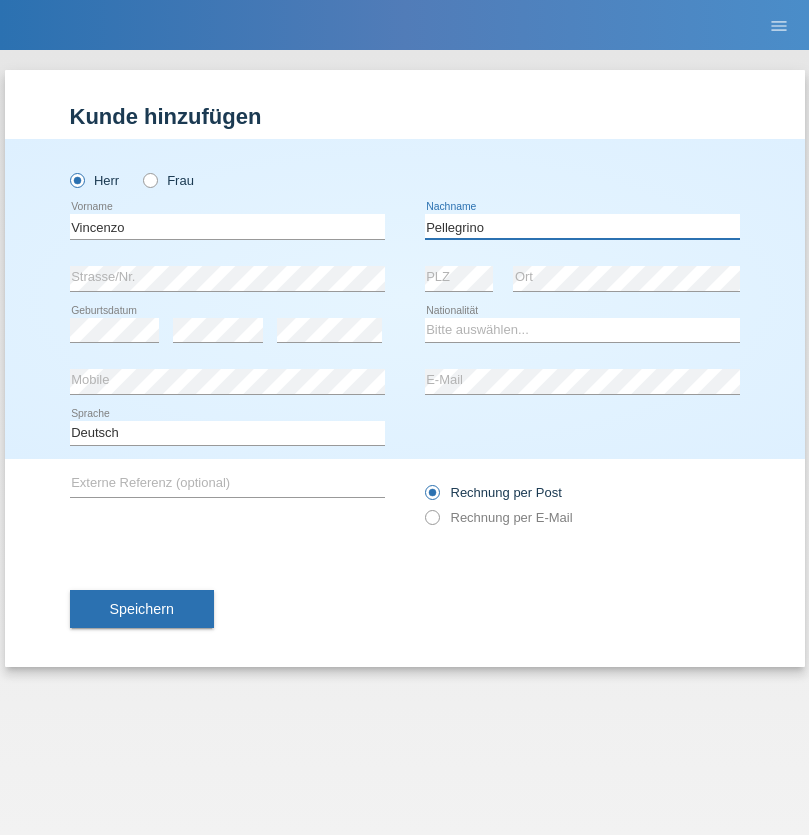 type on "Pellegrino" 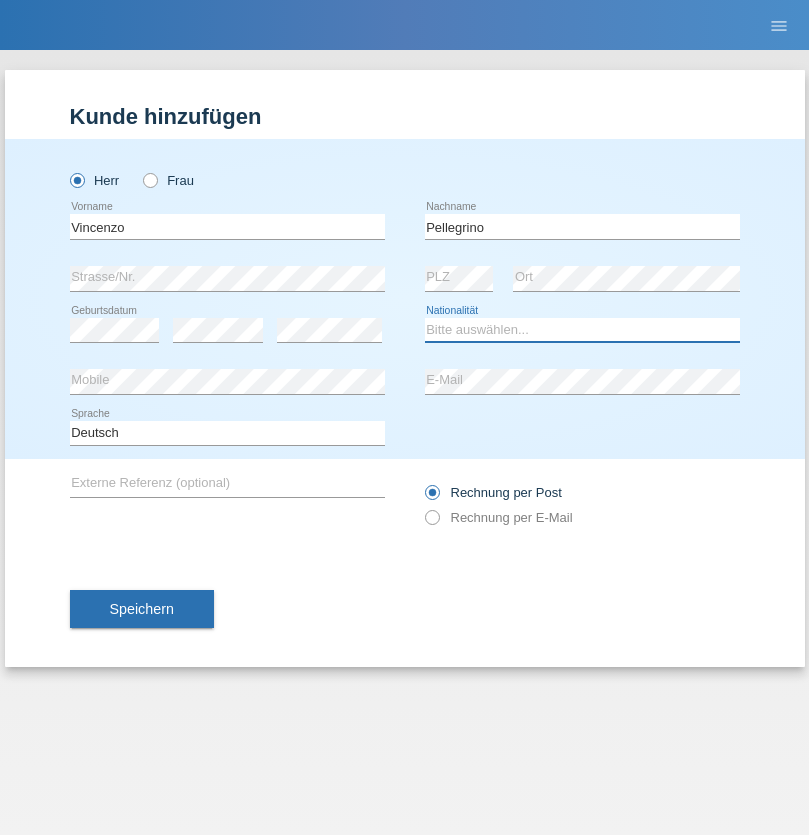 select on "IT" 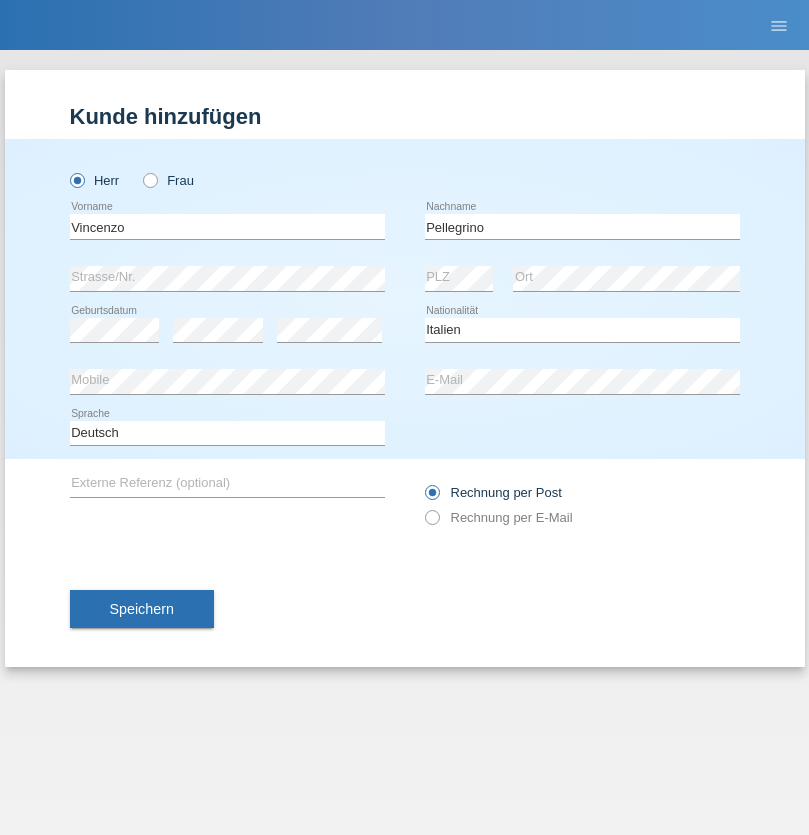 select on "C" 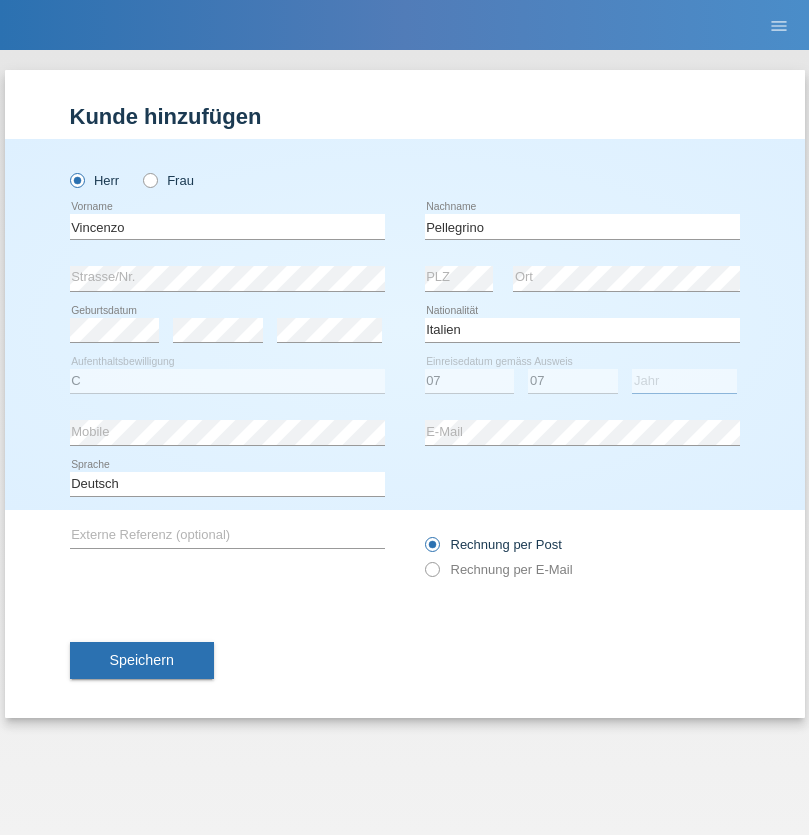 select on "2021" 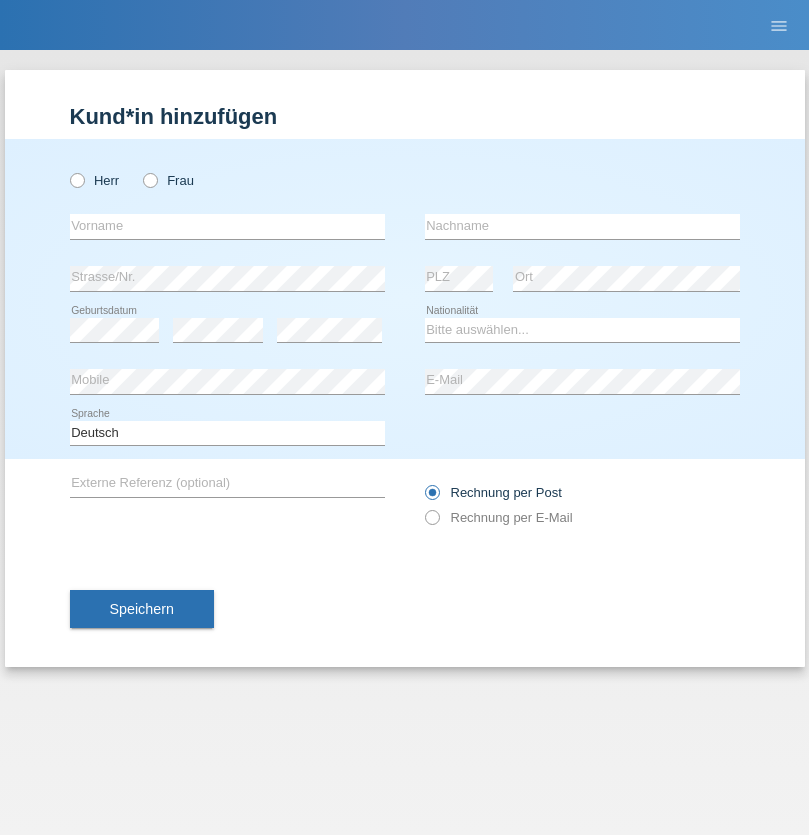 scroll, scrollTop: 0, scrollLeft: 0, axis: both 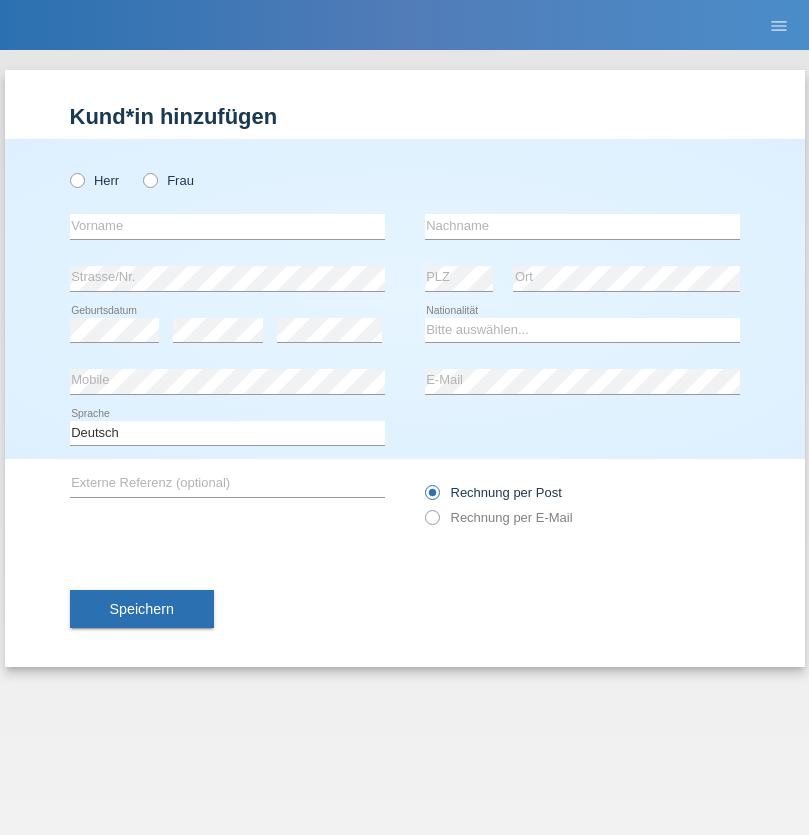 radio on "true" 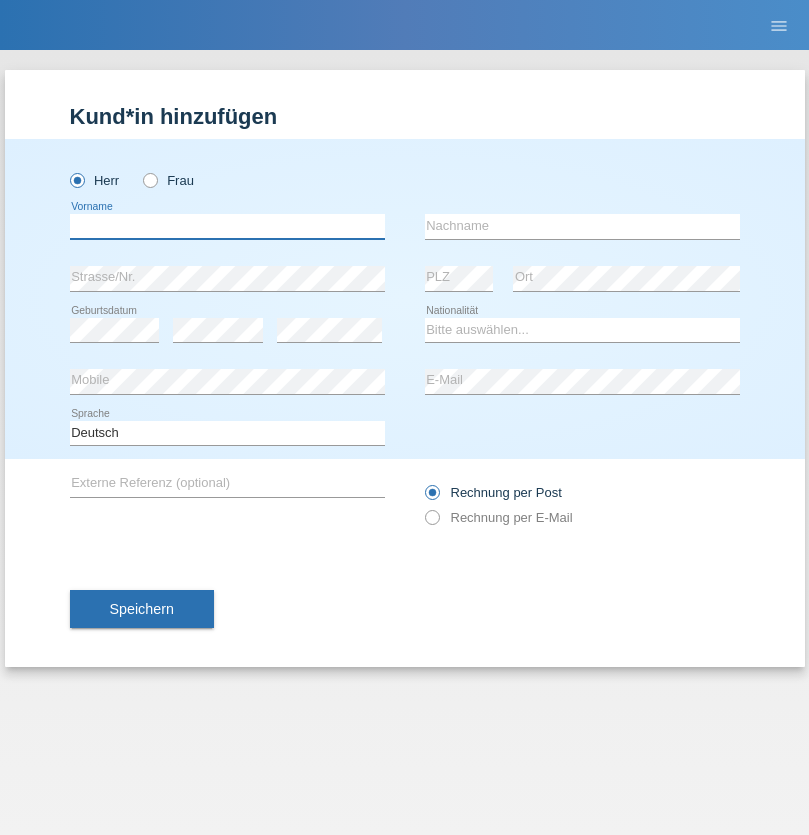 click at bounding box center [227, 226] 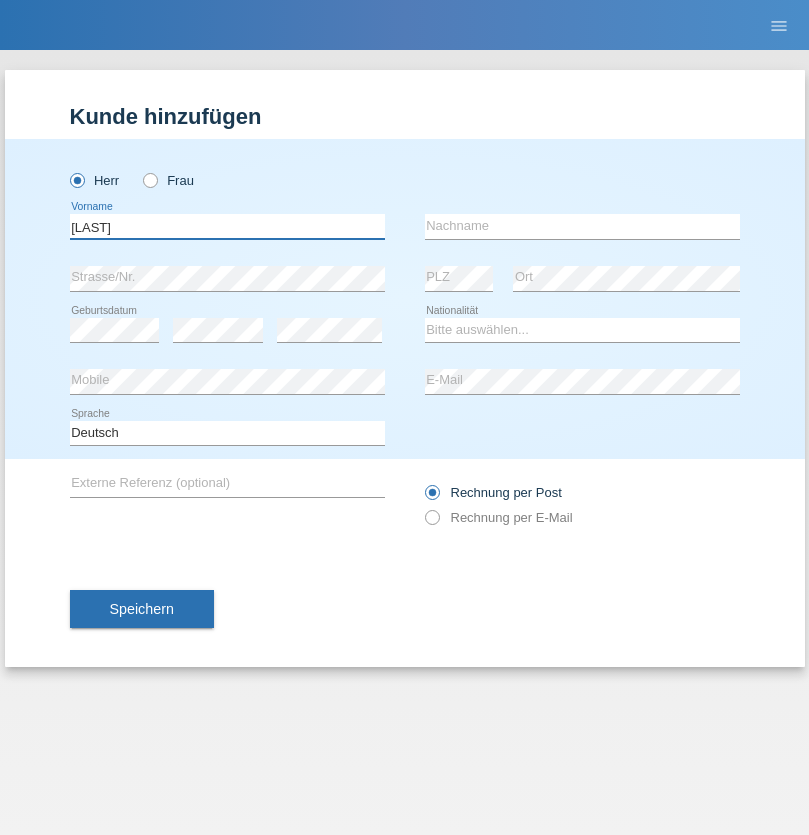type on "[LAST]" 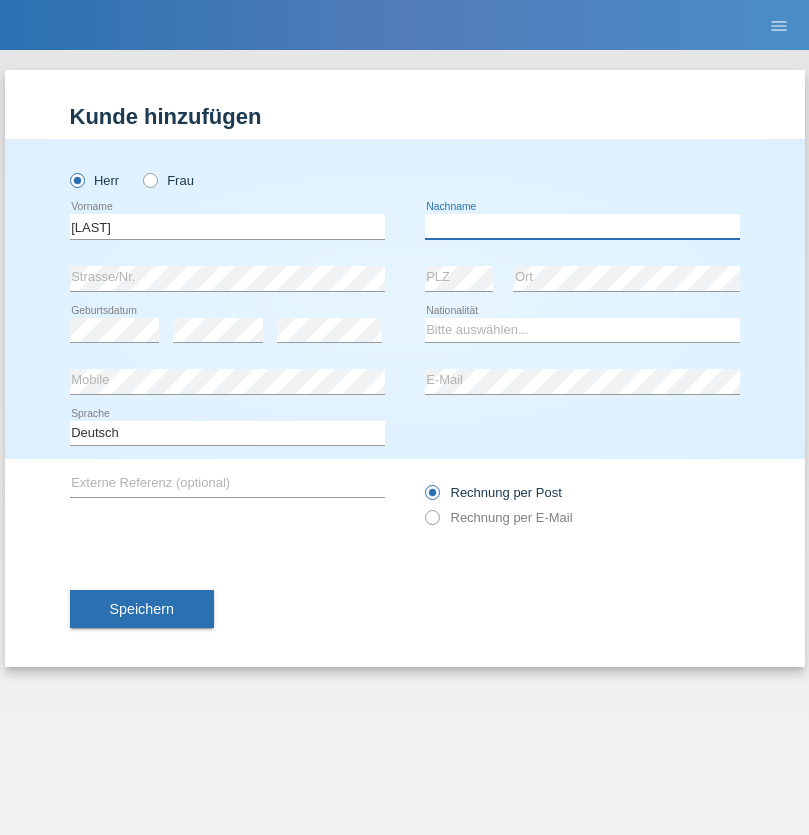 click at bounding box center [582, 226] 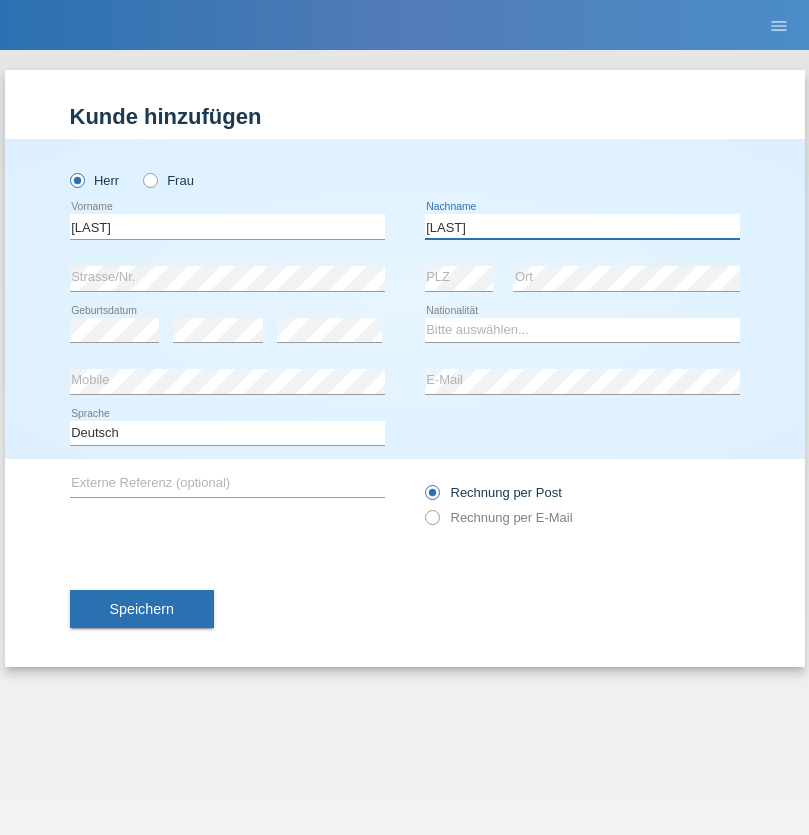 type on "[LAST]" 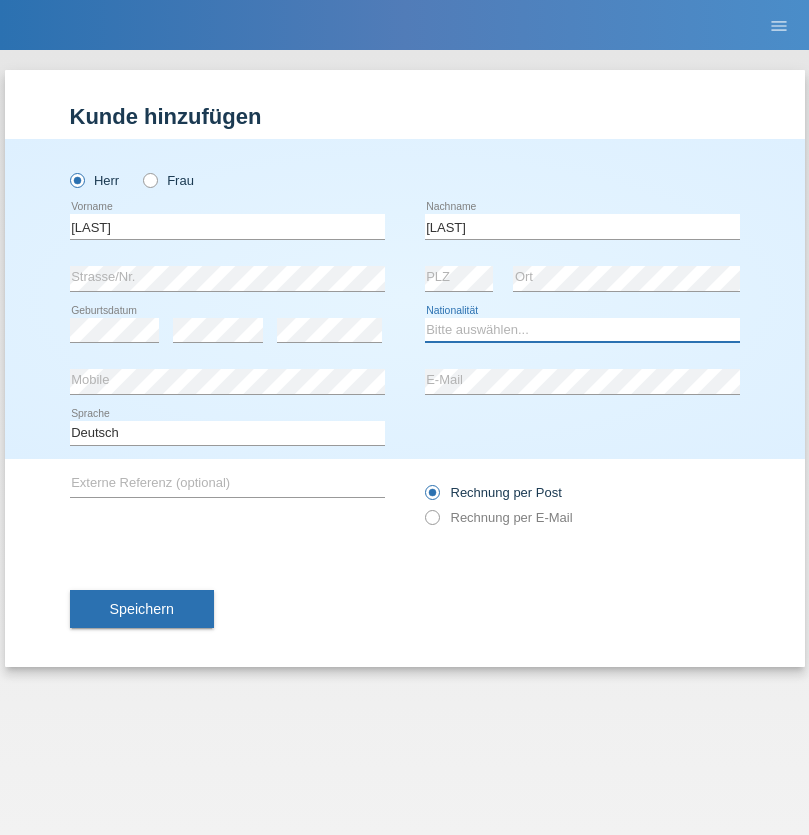 select on "TH" 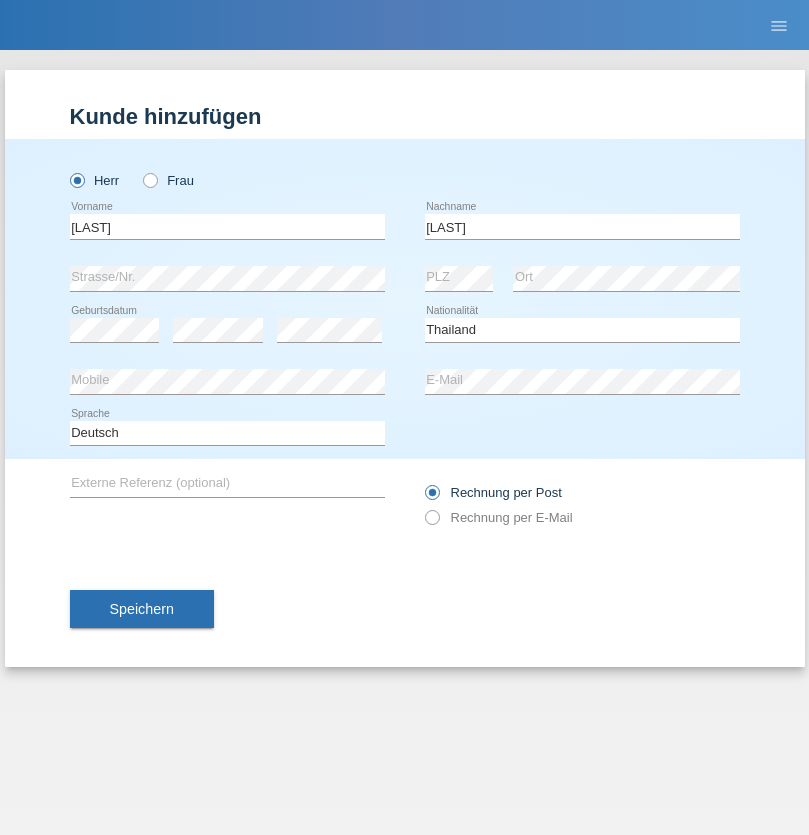 select on "C" 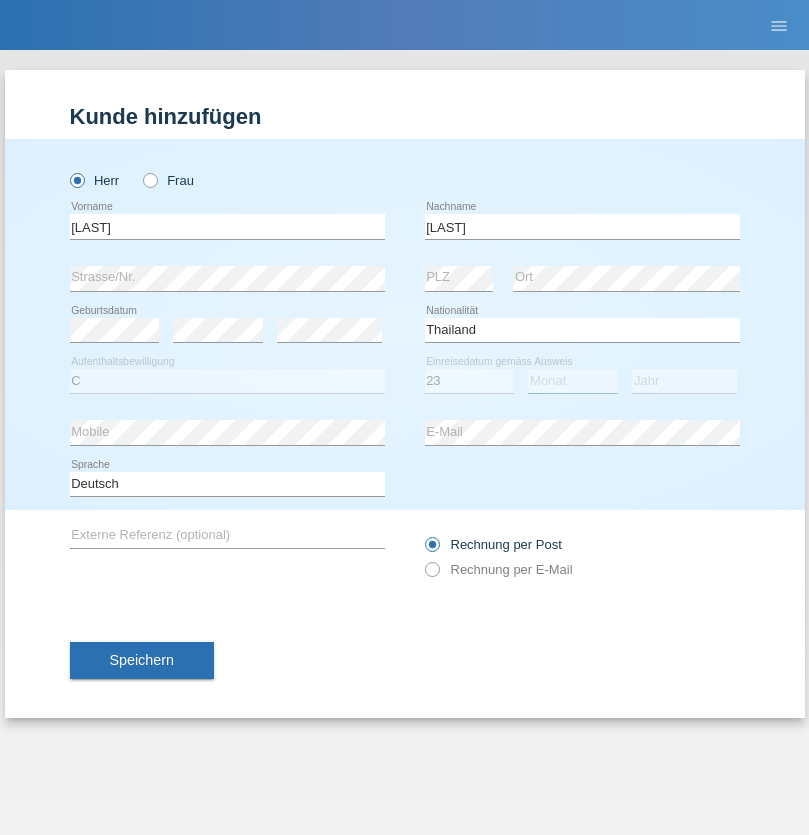 select on "12" 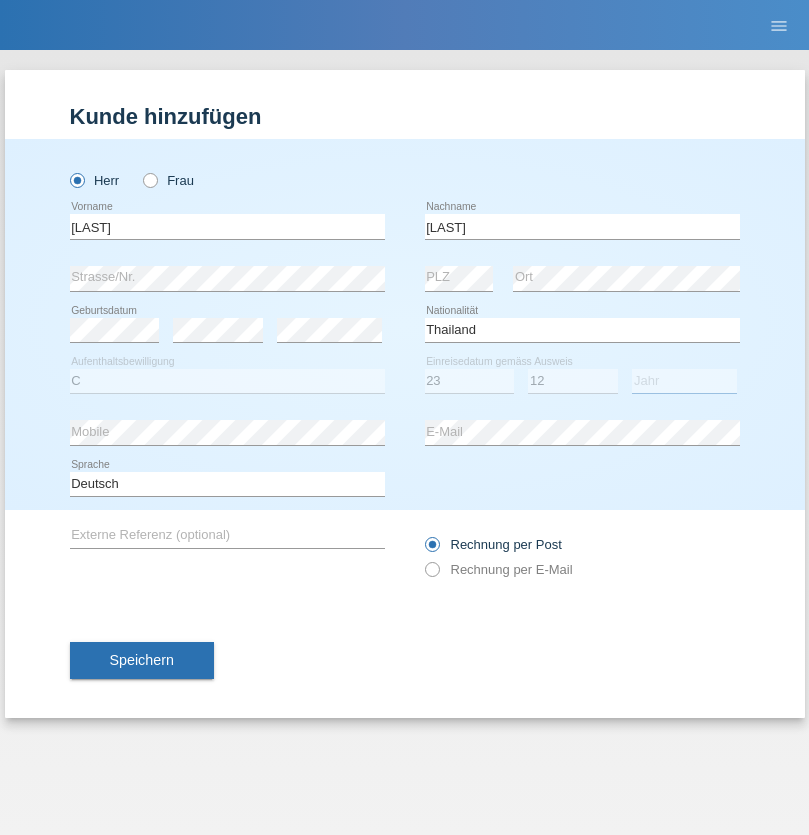 select on "2021" 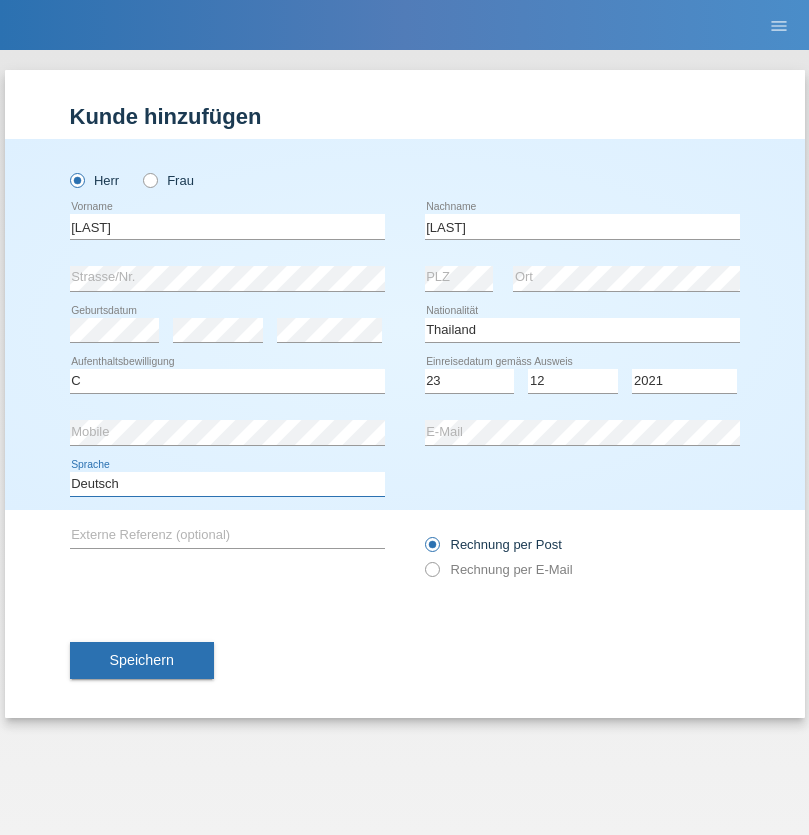 select on "en" 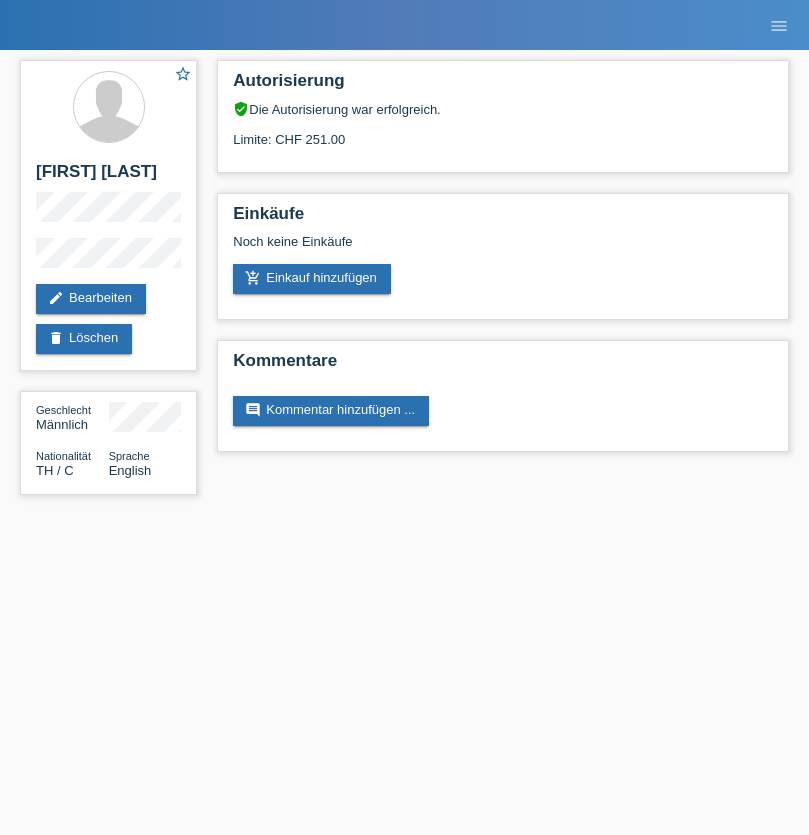 scroll, scrollTop: 0, scrollLeft: 0, axis: both 